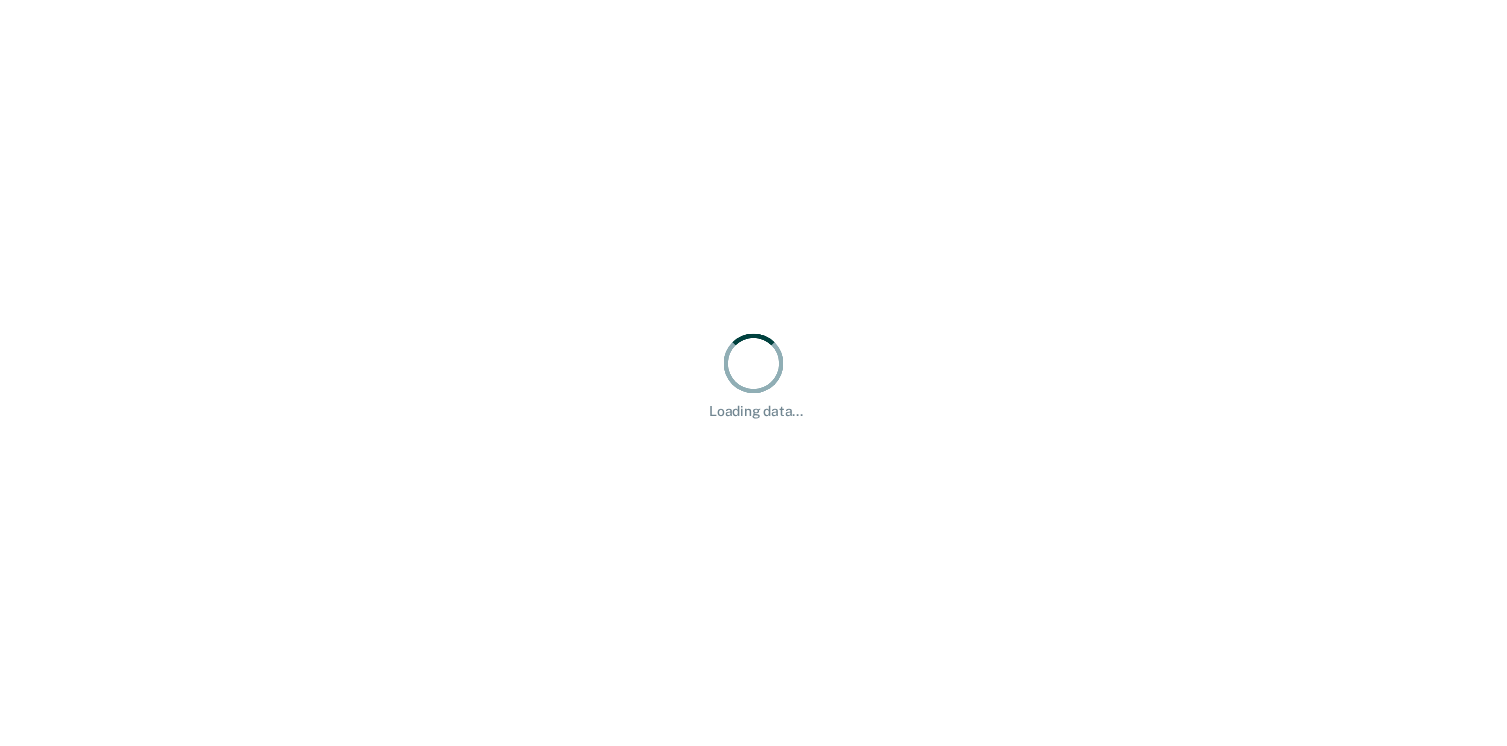 scroll, scrollTop: 0, scrollLeft: 0, axis: both 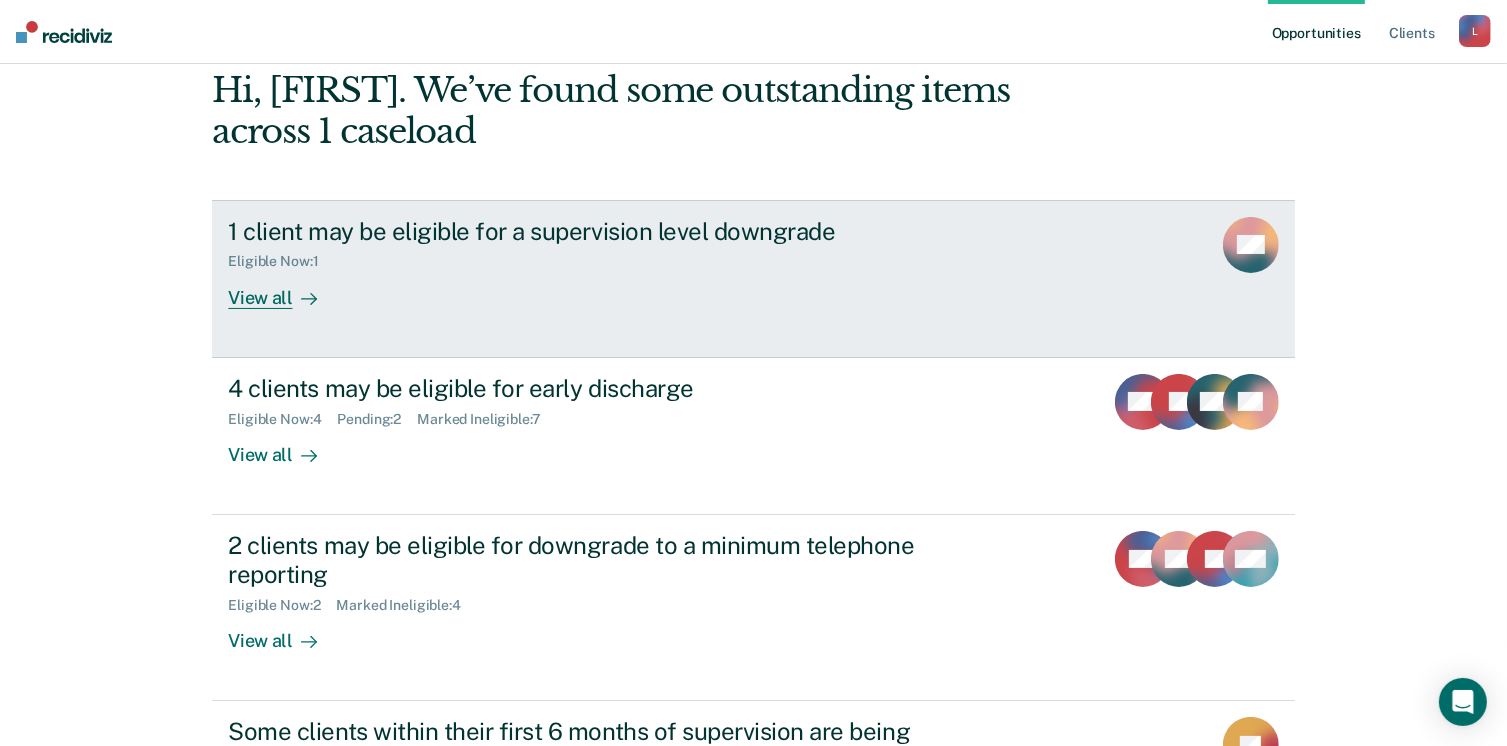 click on "View all" at bounding box center (284, 289) 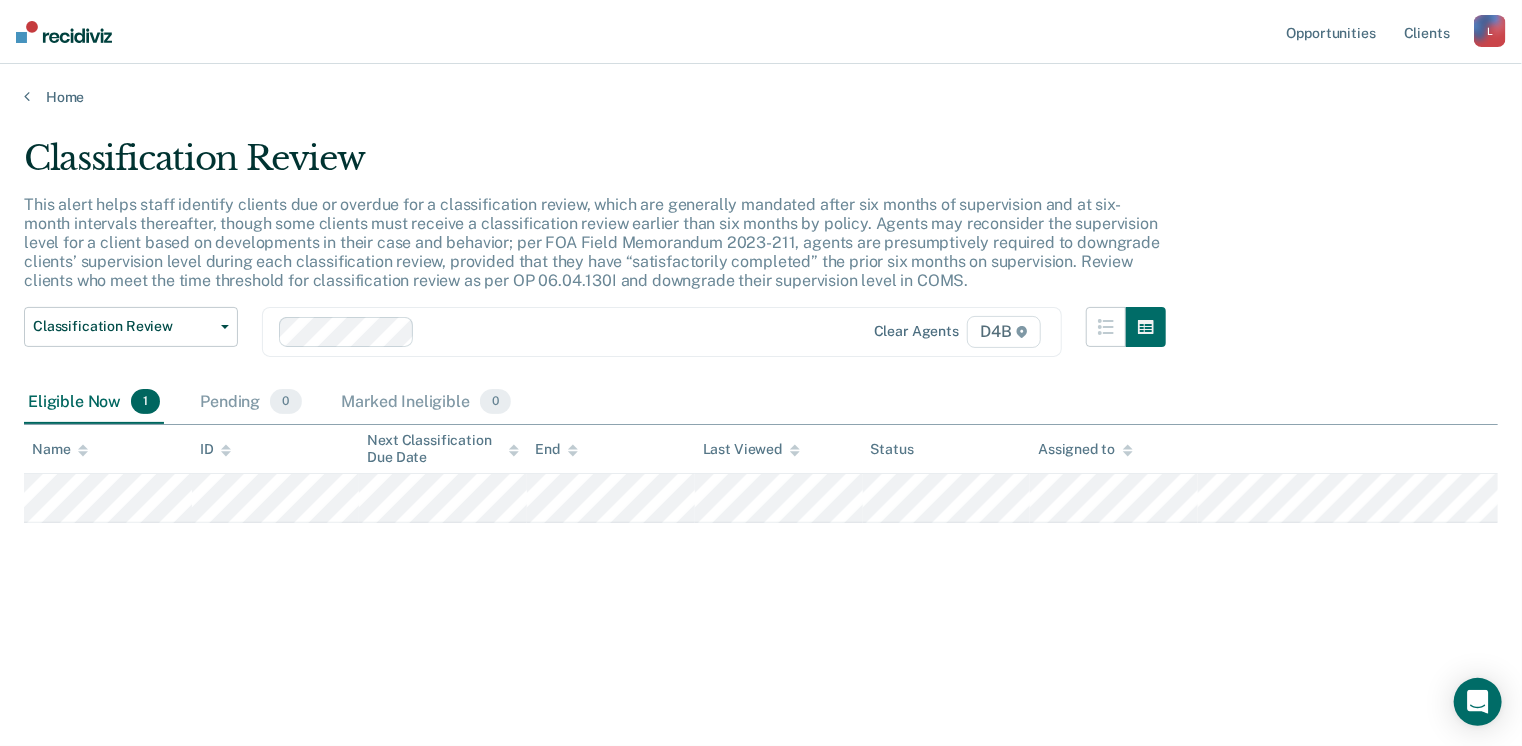 click at bounding box center (618, 331) 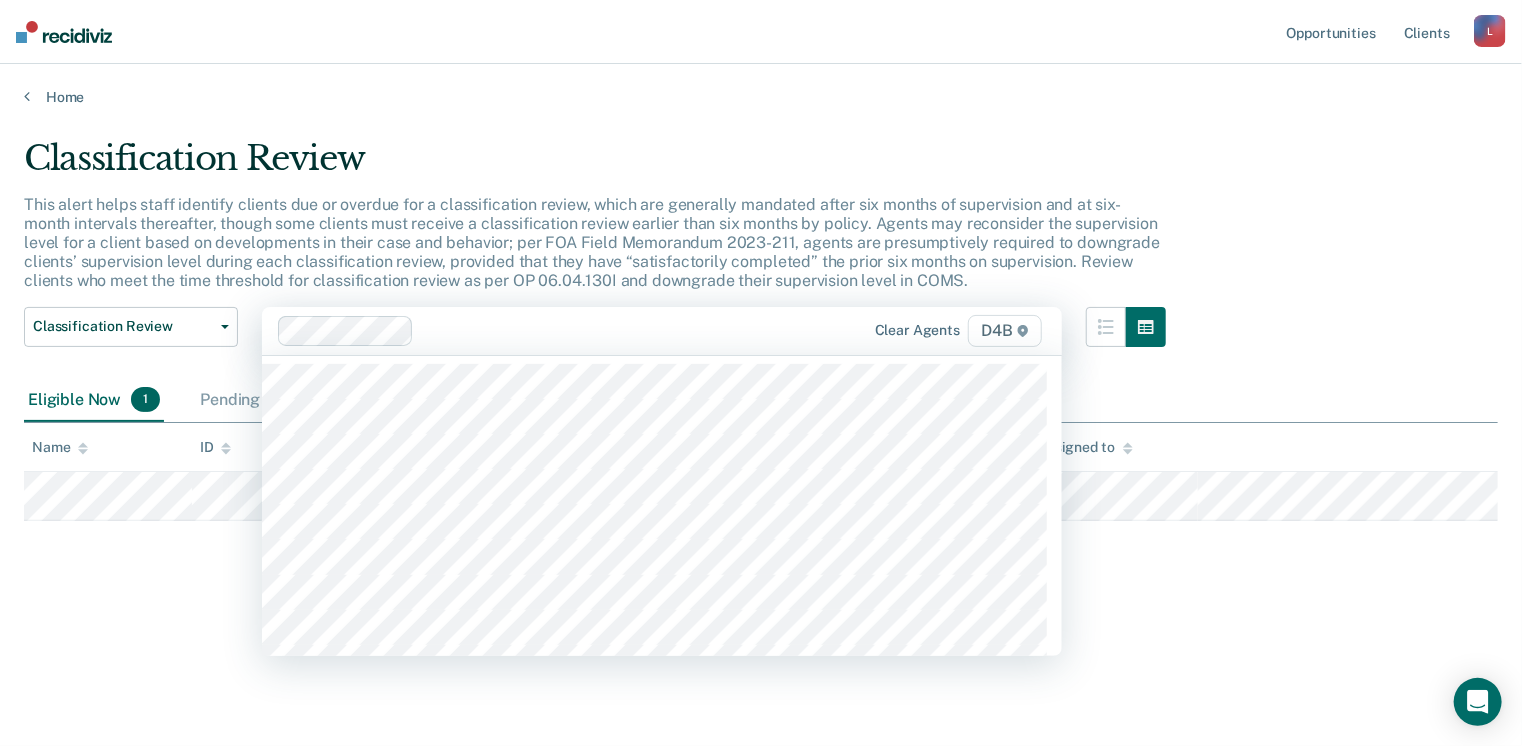 click on "This alert helps staff identify clients due or overdue for a classification review, which are generally mandated after six months of supervision and at six-month intervals thereafter, though some clients must receive a classification review earlier than six months by policy. Agents may reconsider the supervision level for a client based on developments in their case and behavior; per FOA Field Memorandum 2023-211, agents are presumptively required to downgrade clients’ supervision level during each classification review, provided that they have “satisfactorily completed” the prior six months on supervision. Review clients who meet the time threshold for classification review as per OP 06.04.130I and downgrade their supervision level in COMS." at bounding box center [592, 243] 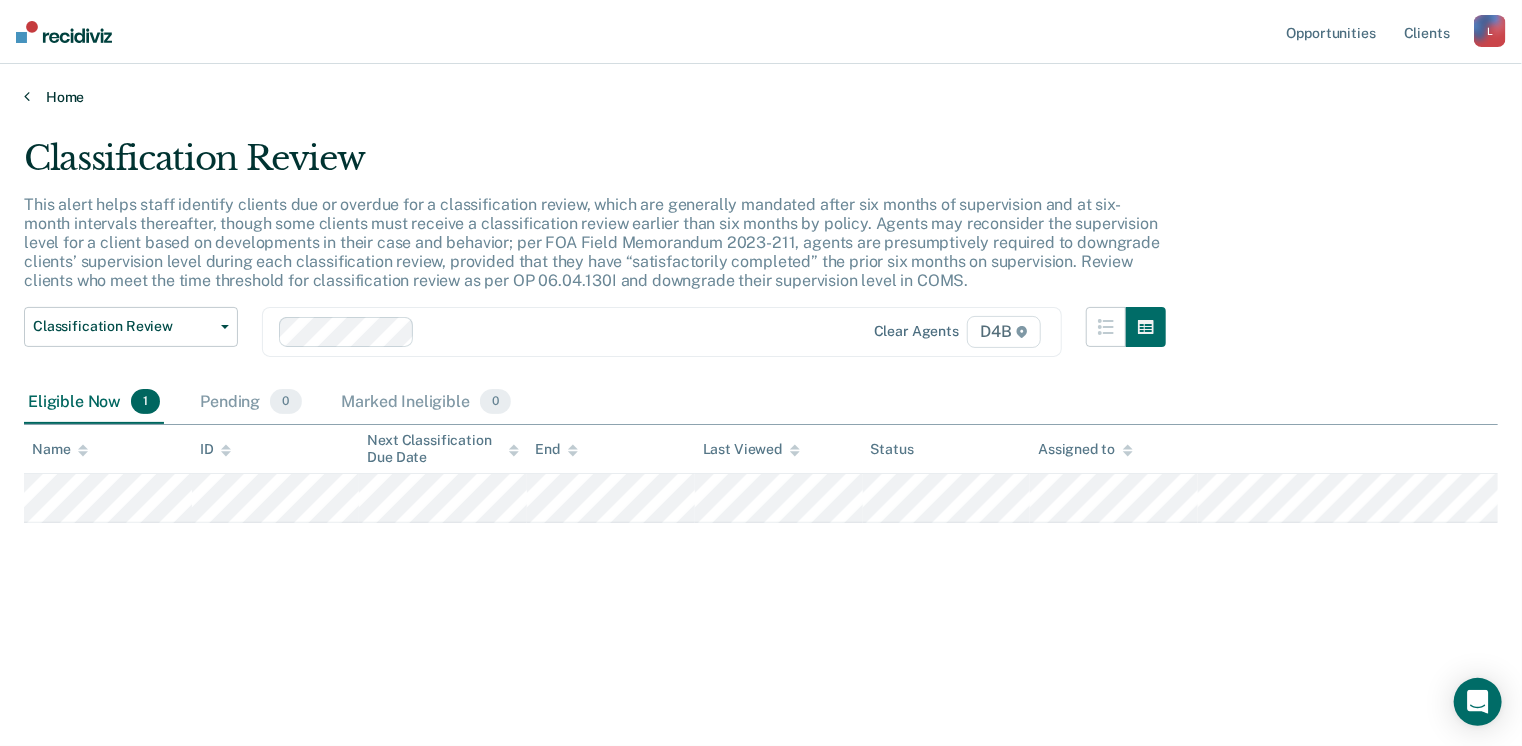 click on "Home" at bounding box center [761, 97] 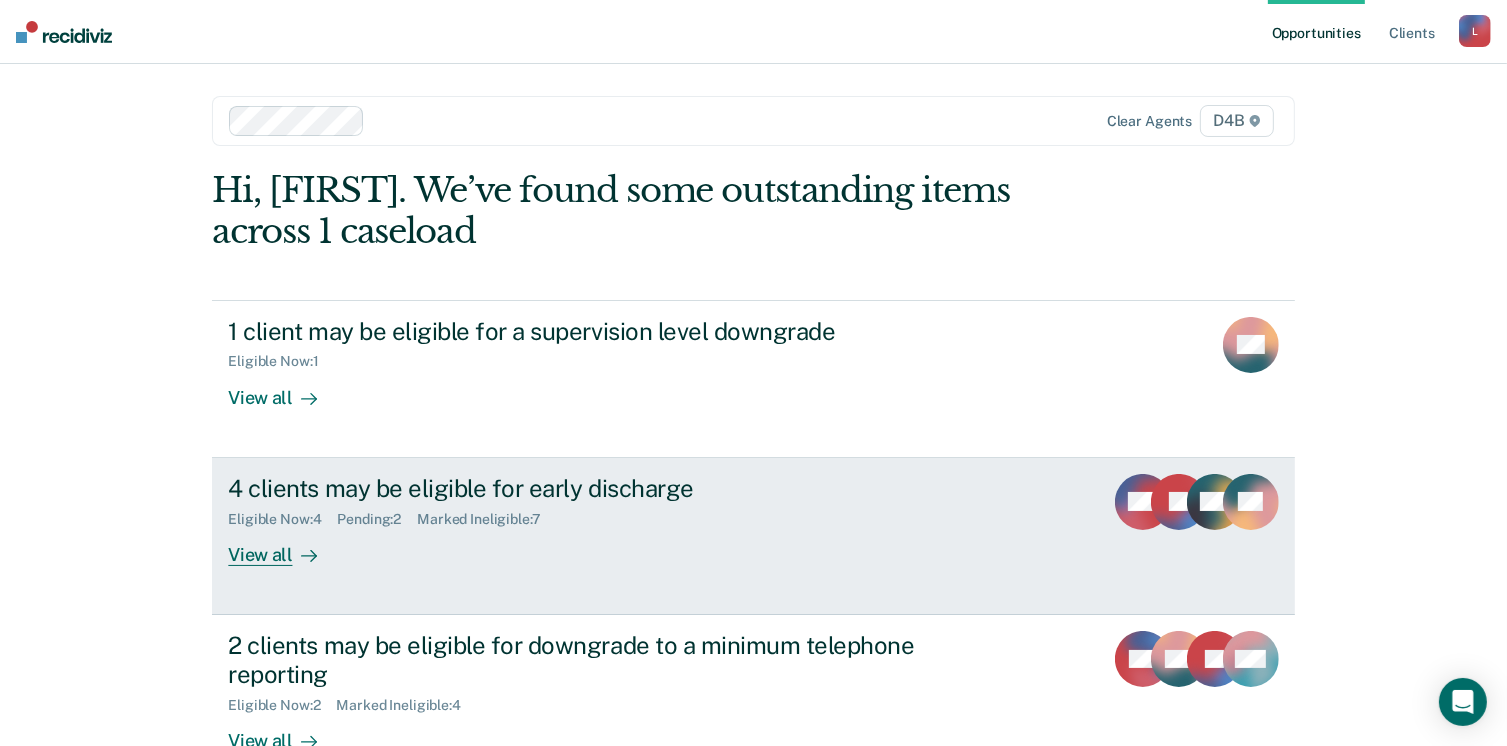 scroll, scrollTop: 100, scrollLeft: 0, axis: vertical 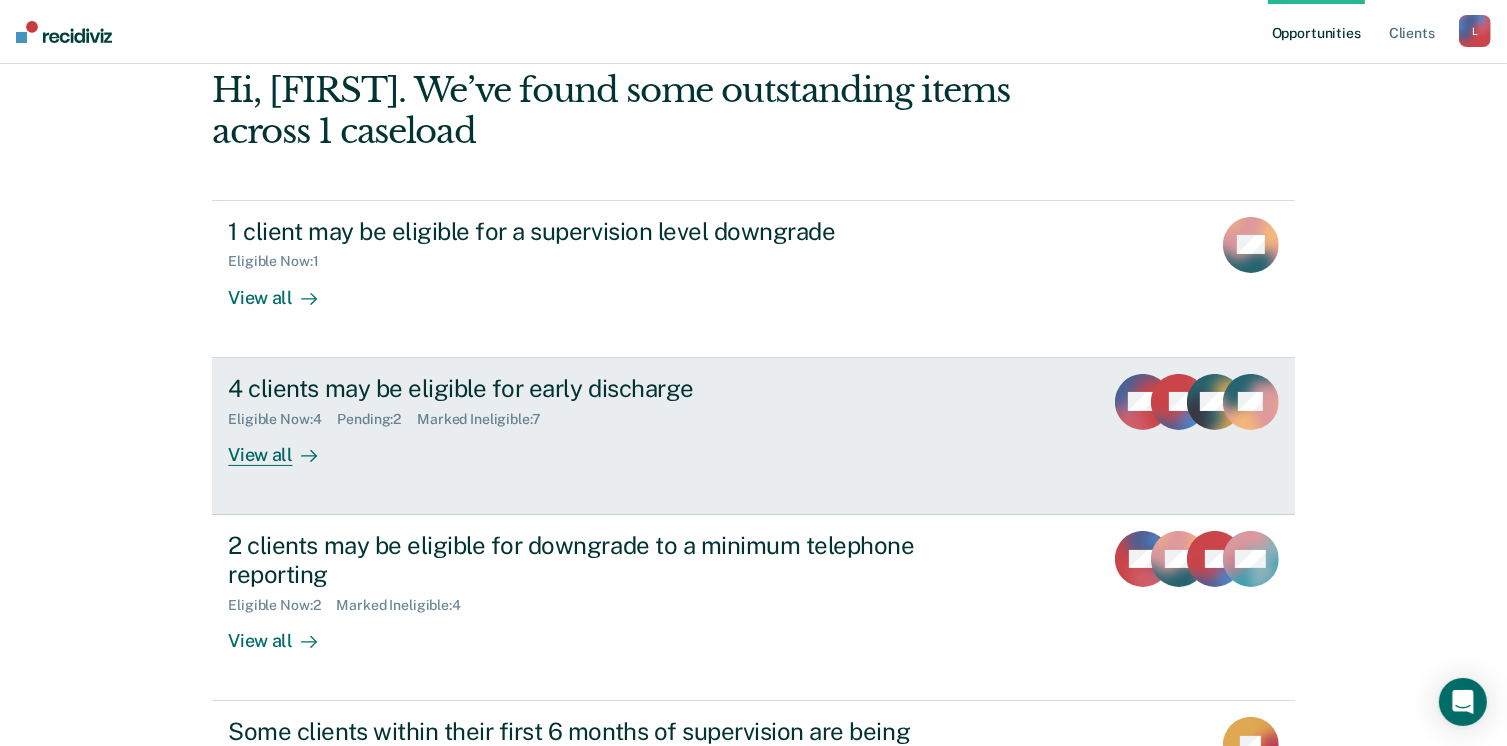 click at bounding box center (313, 455) 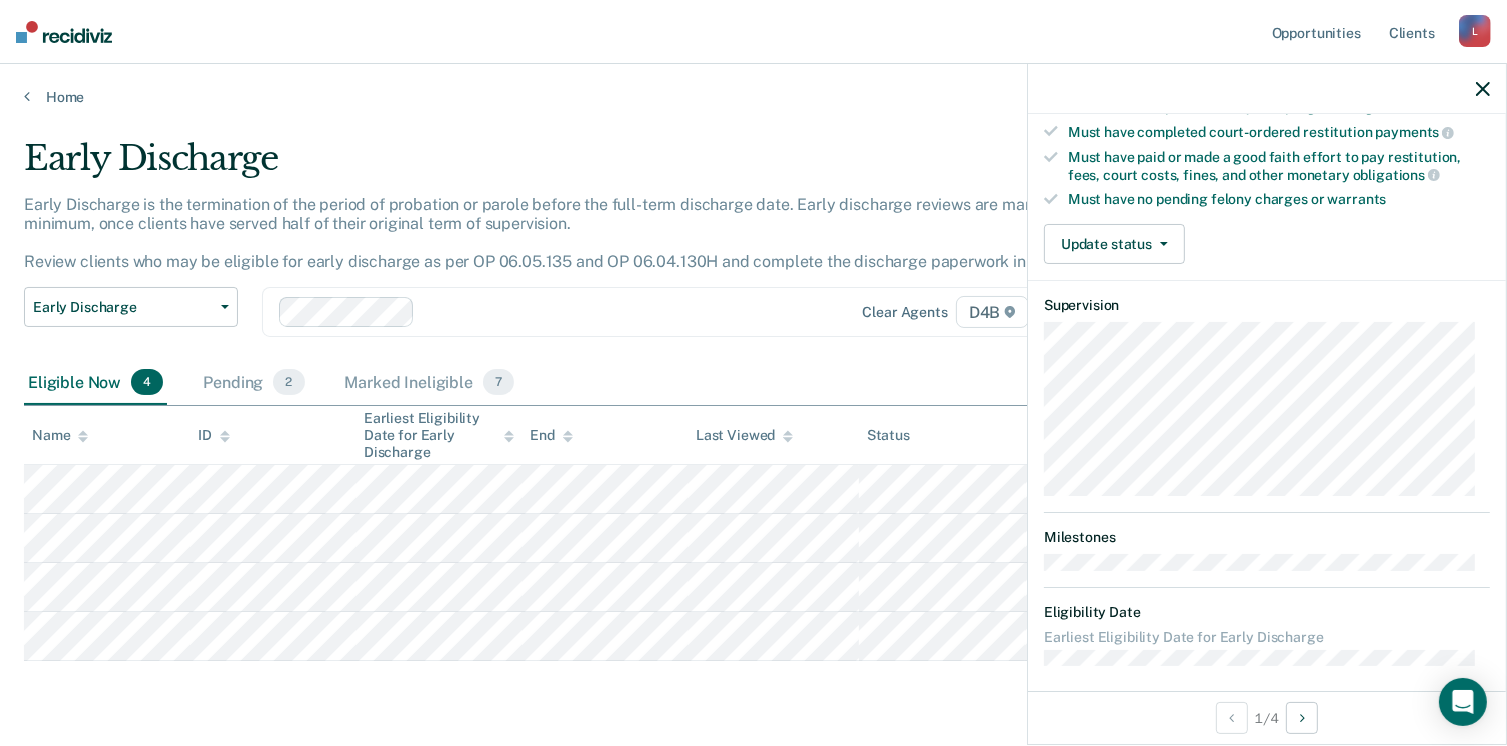 scroll, scrollTop: 371, scrollLeft: 0, axis: vertical 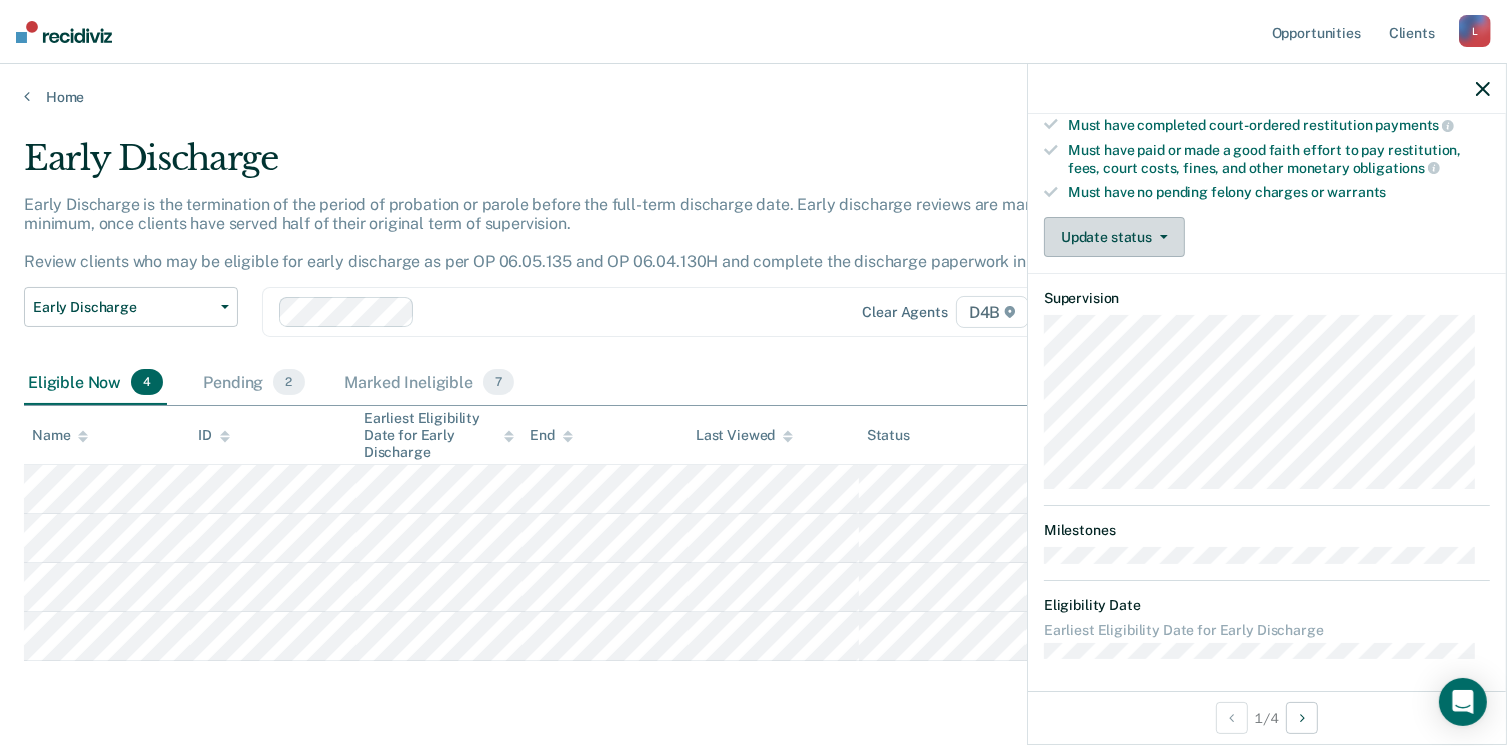 click on "Update status" at bounding box center [1114, 237] 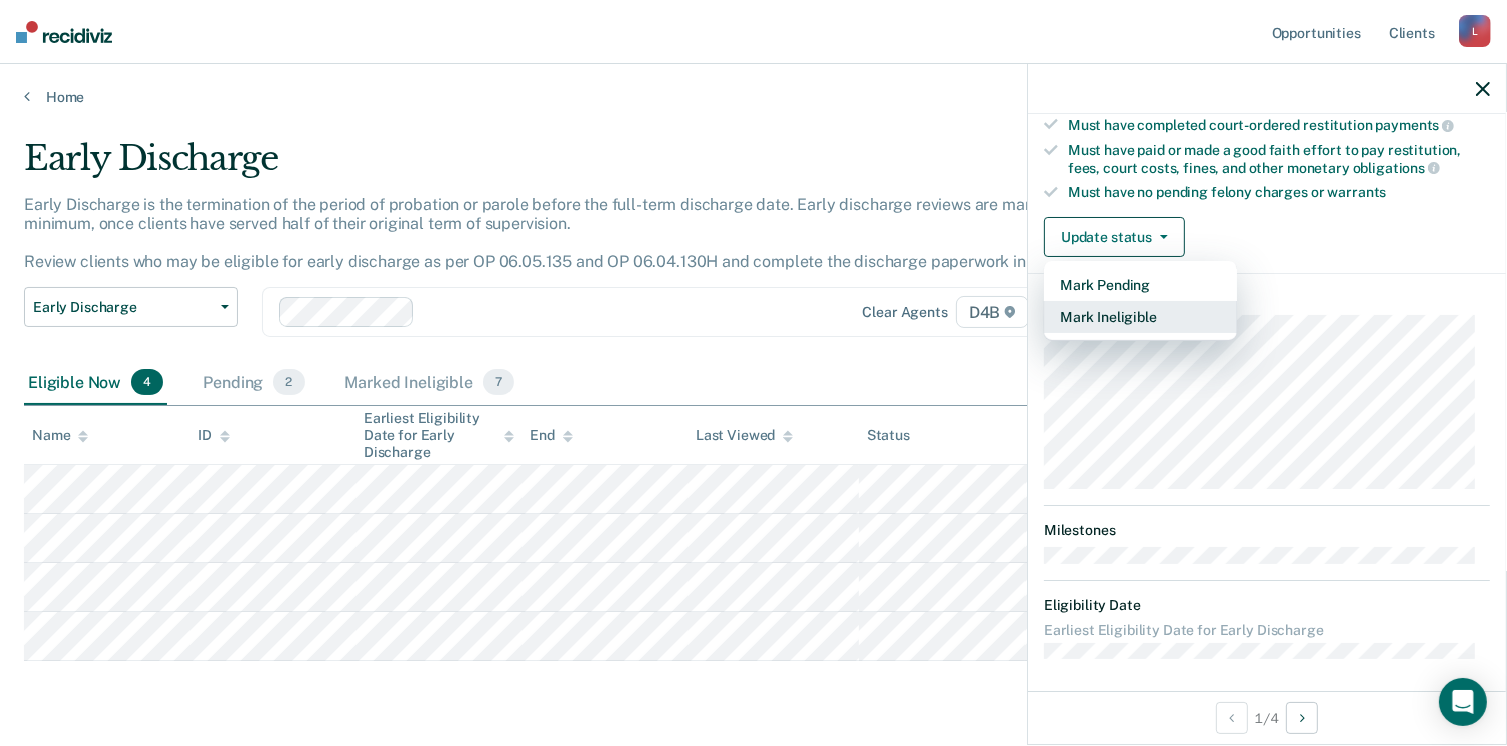 click on "Mark Ineligible" at bounding box center [1140, 317] 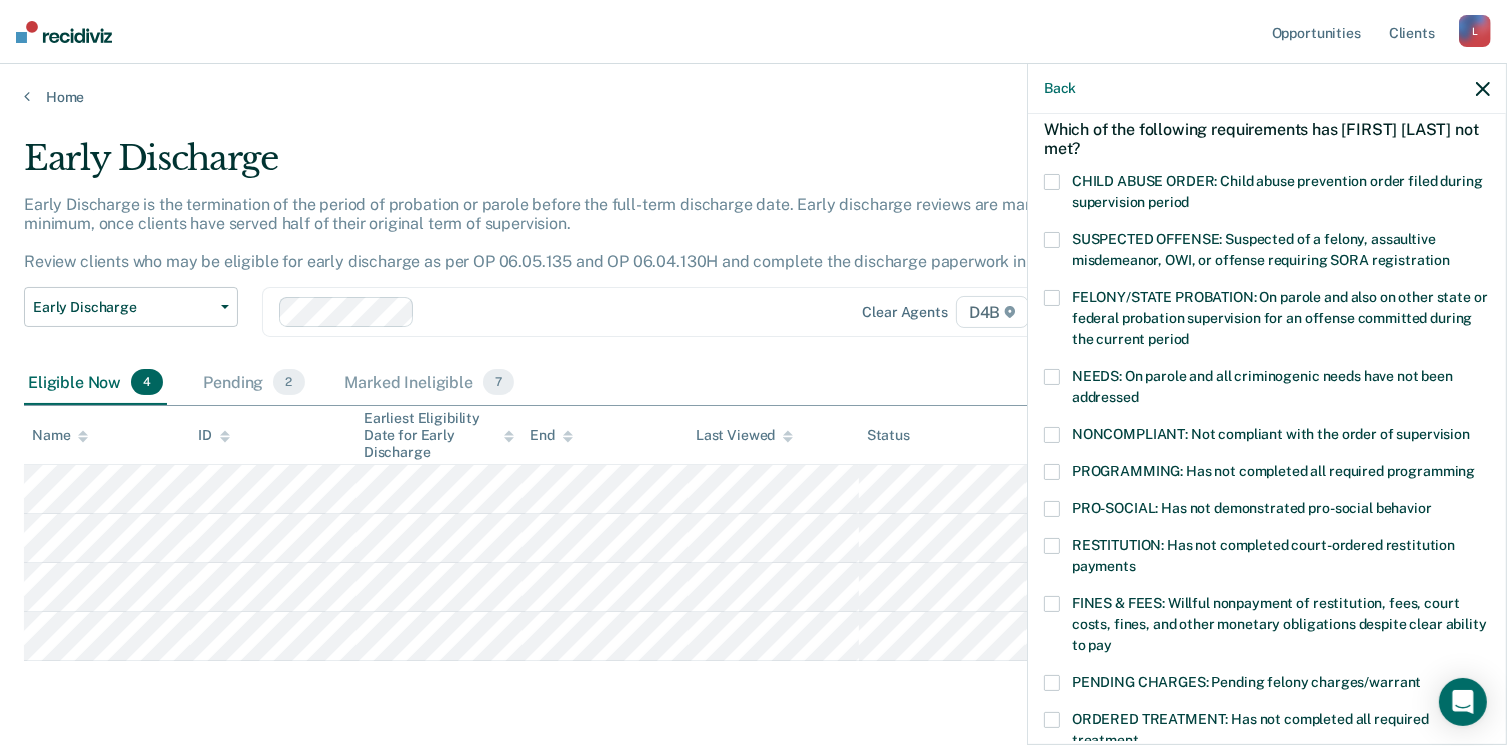 scroll, scrollTop: 71, scrollLeft: 0, axis: vertical 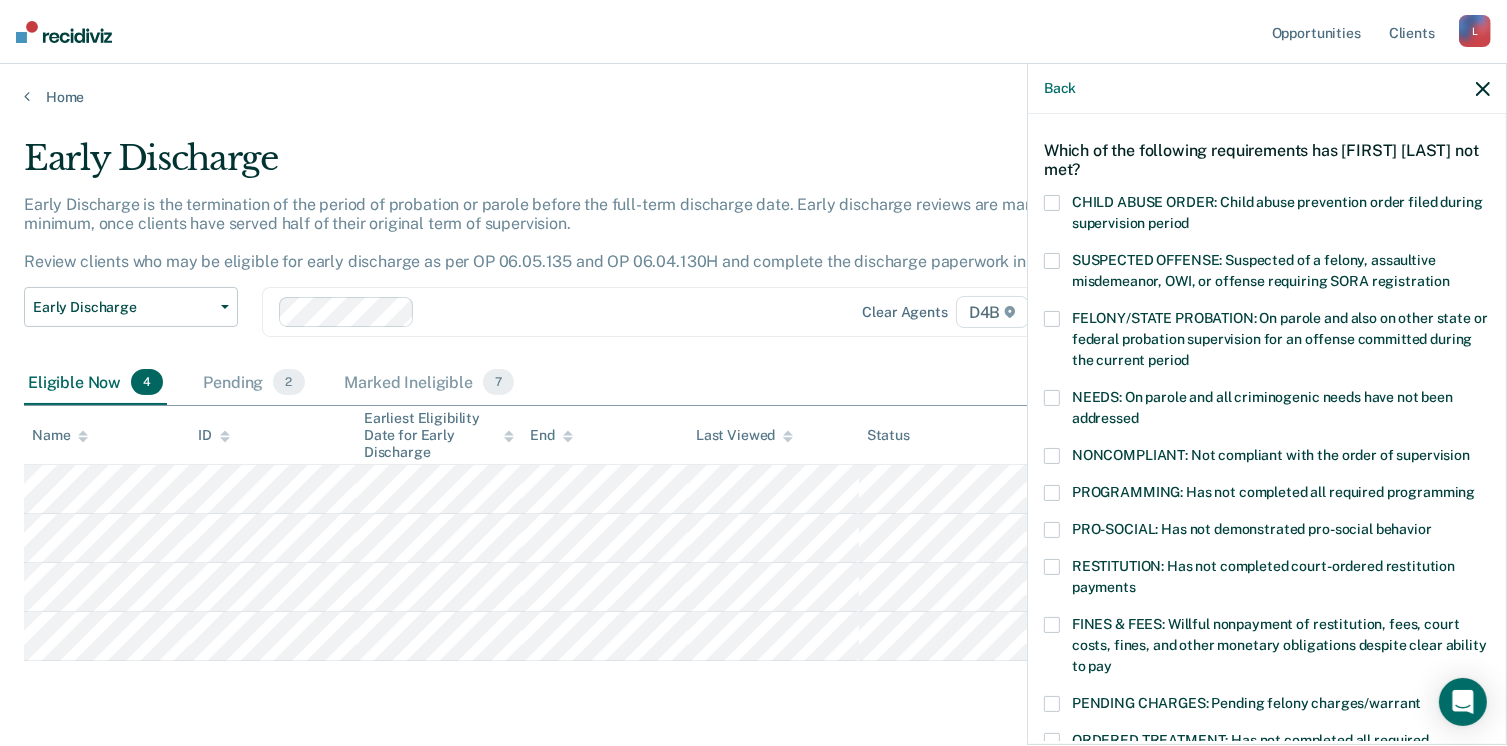click on "RESTITUTION: Has not completed court-ordered restitution payments" at bounding box center [1263, 576] 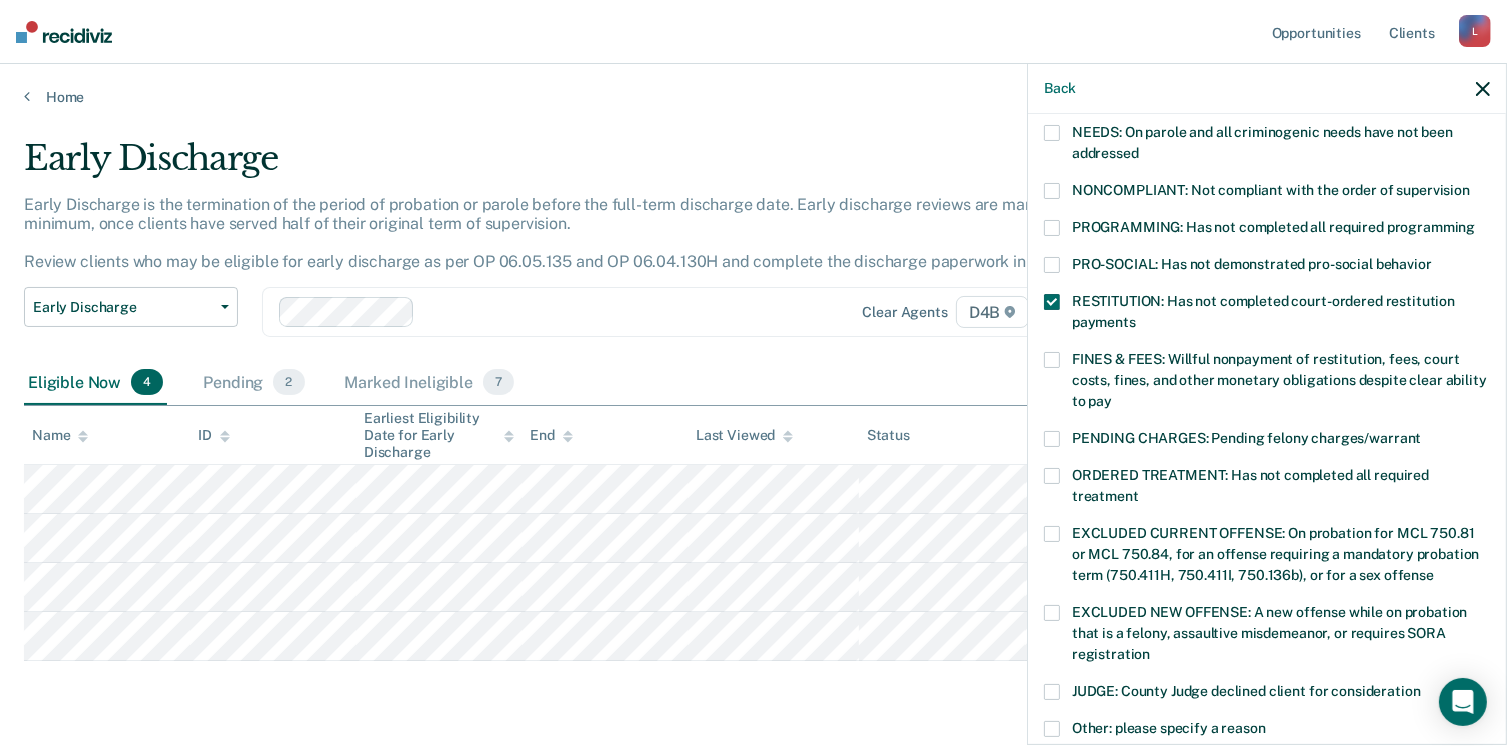 scroll, scrollTop: 647, scrollLeft: 0, axis: vertical 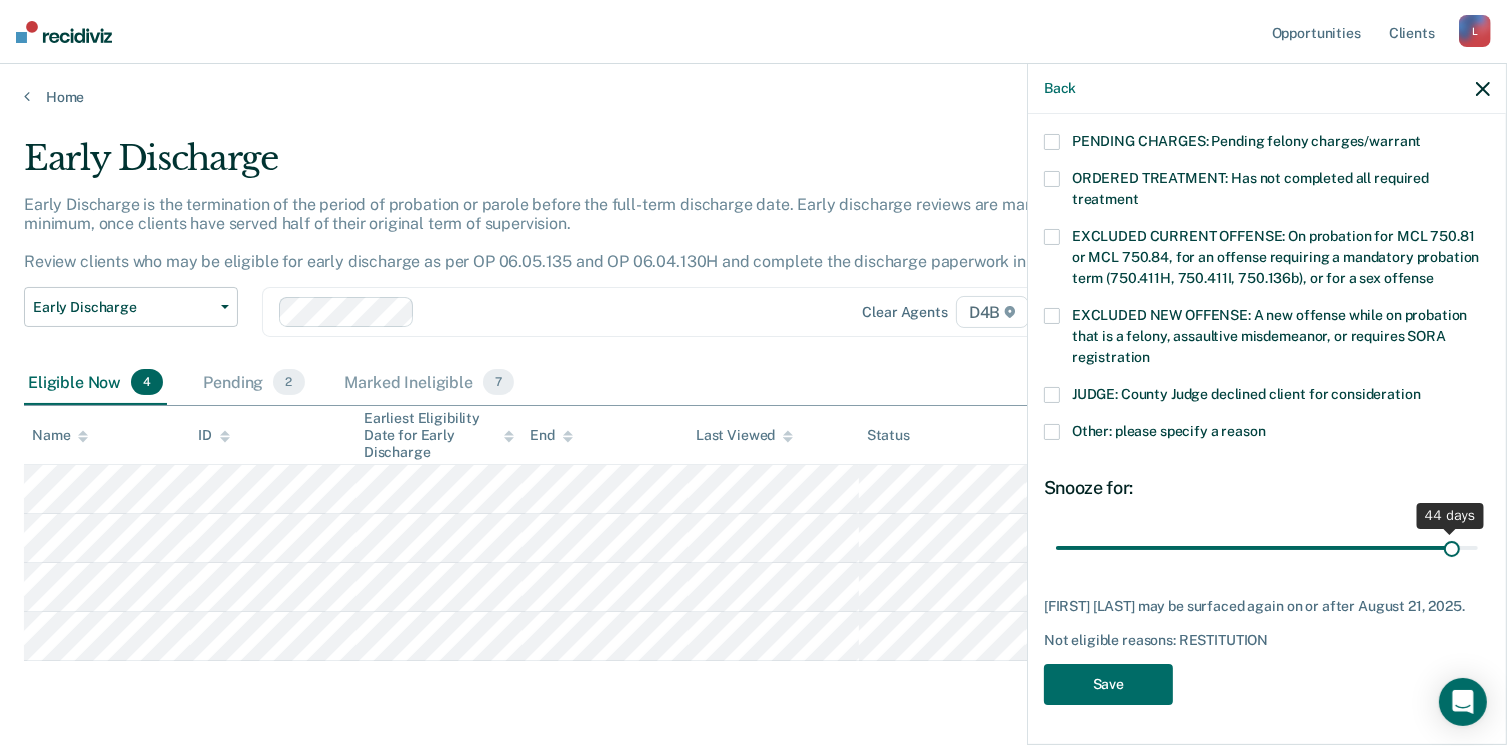 drag, startPoint x: 1316, startPoint y: 534, endPoint x: 1441, endPoint y: 537, distance: 125.035995 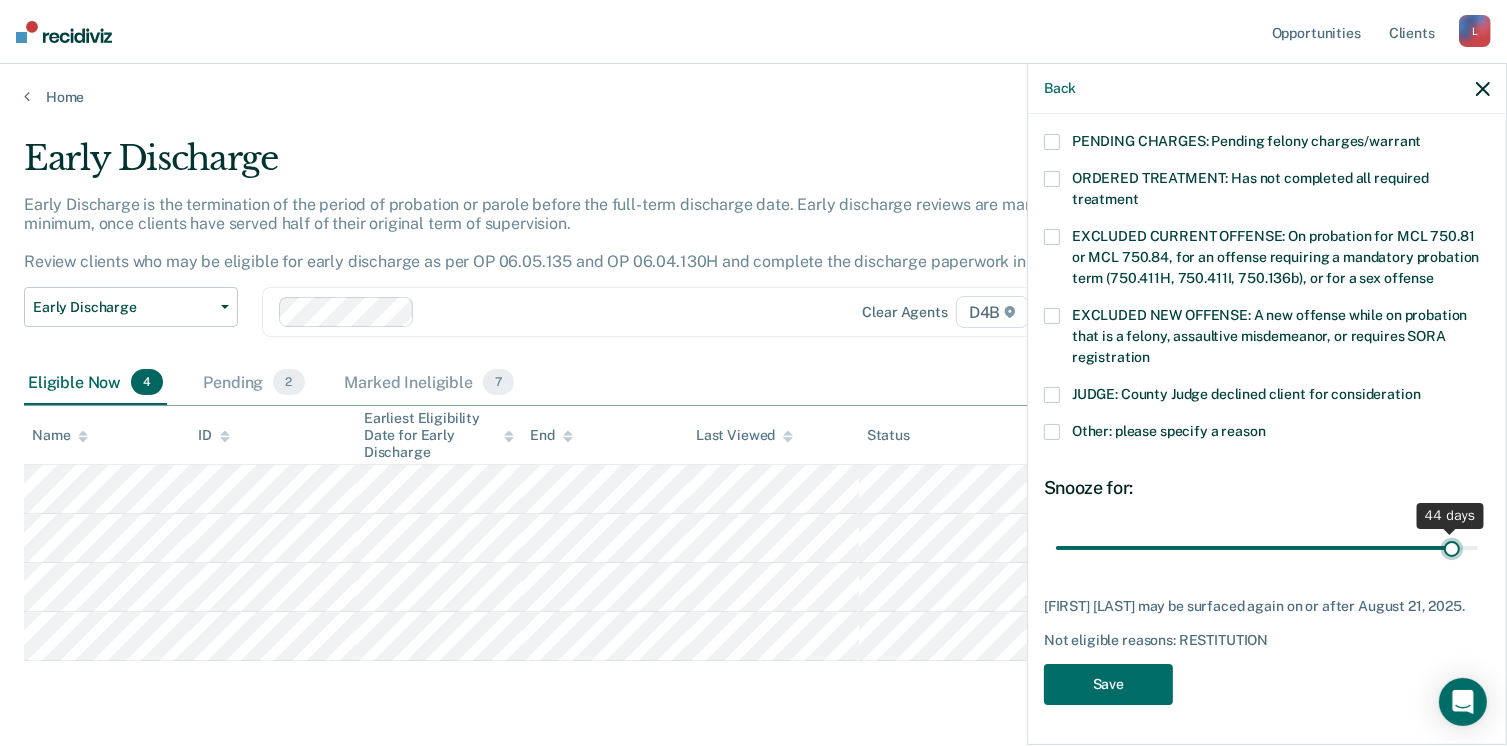 click at bounding box center (1267, 548) 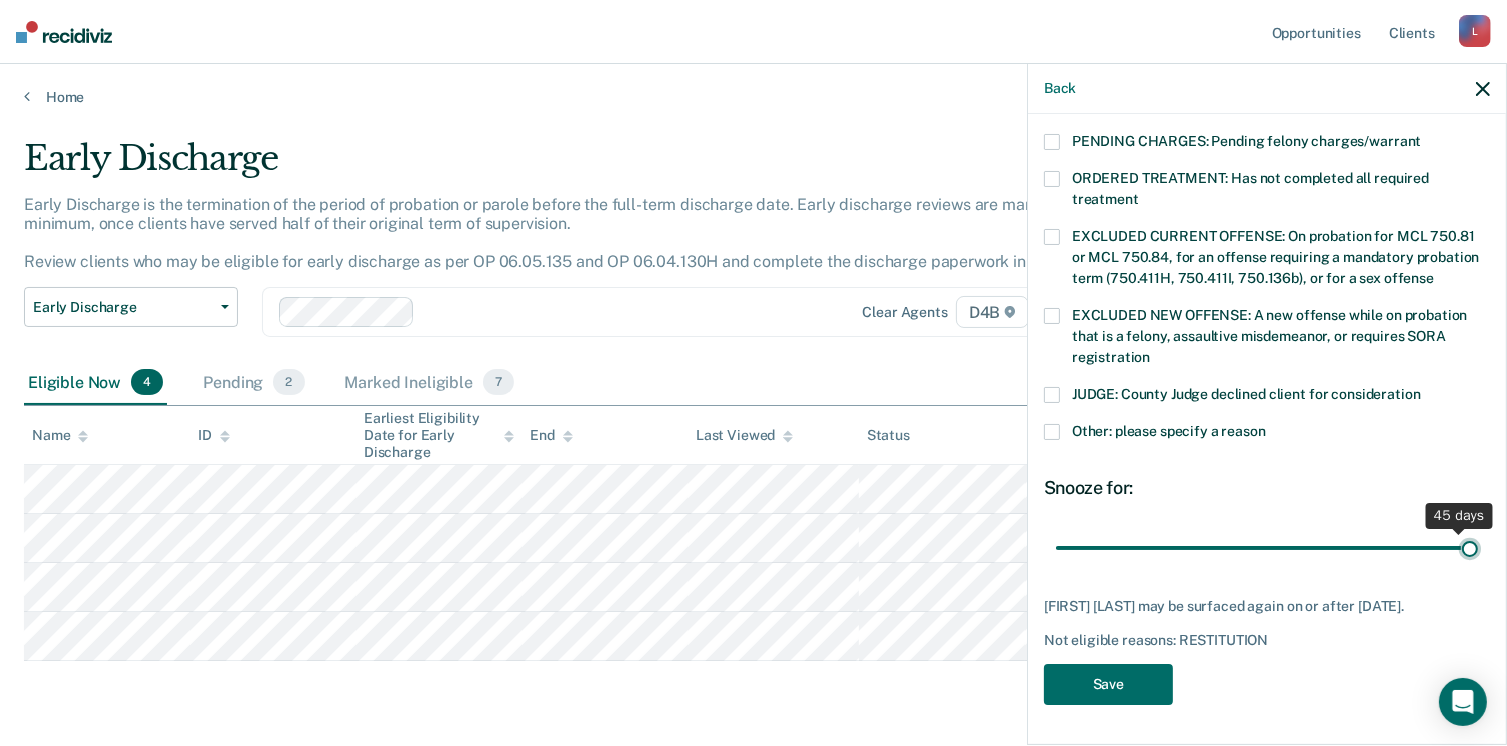 scroll, scrollTop: 630, scrollLeft: 0, axis: vertical 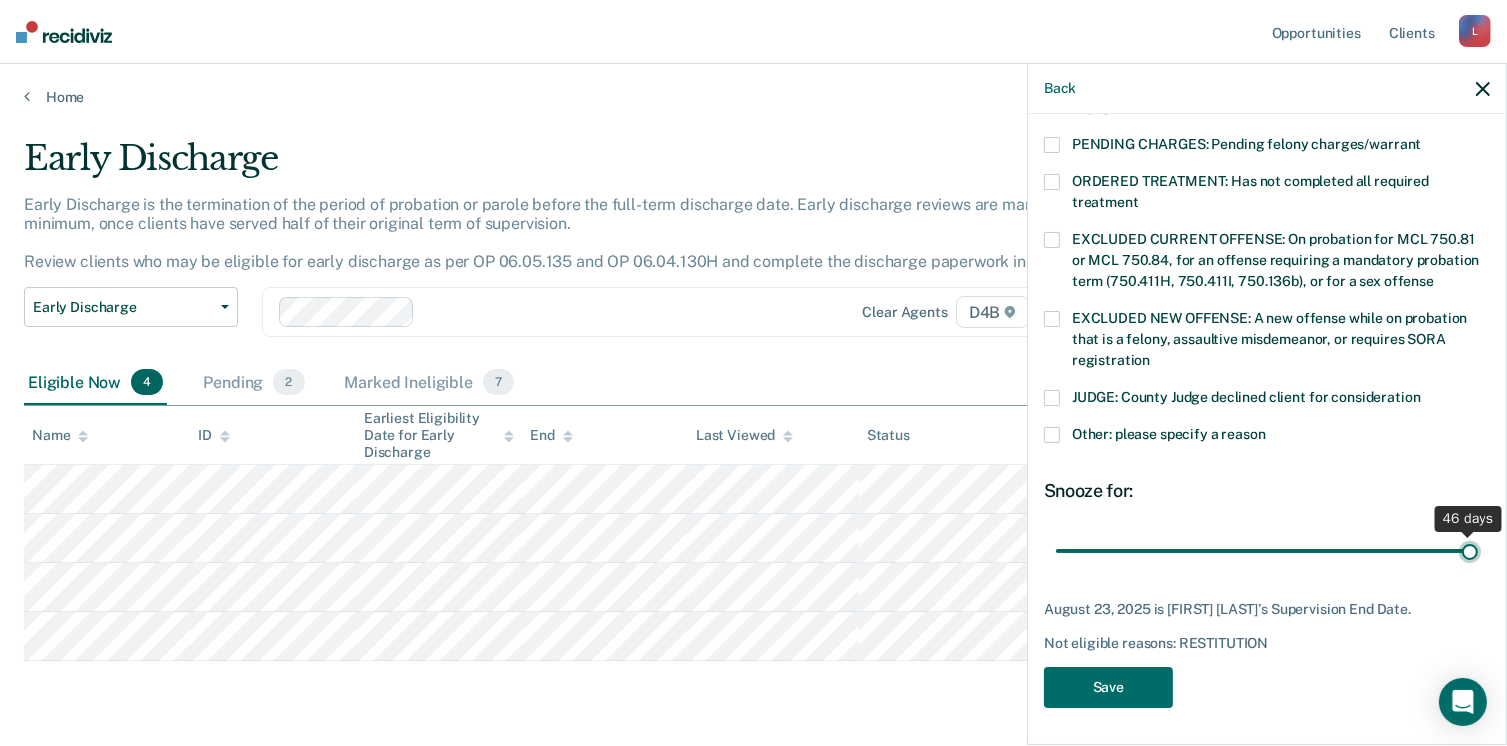 drag, startPoint x: 1447, startPoint y: 534, endPoint x: 1464, endPoint y: 533, distance: 17.029387 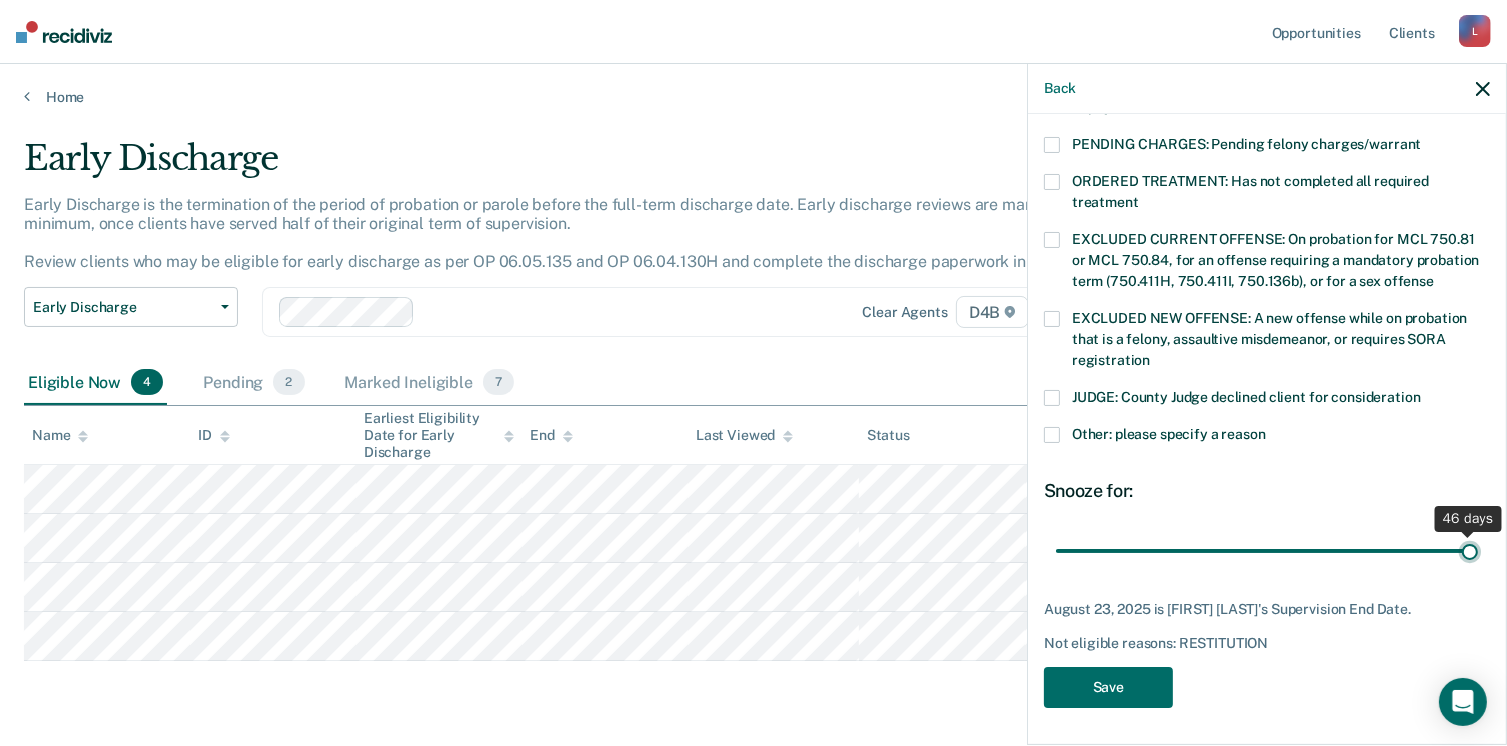 type on "46" 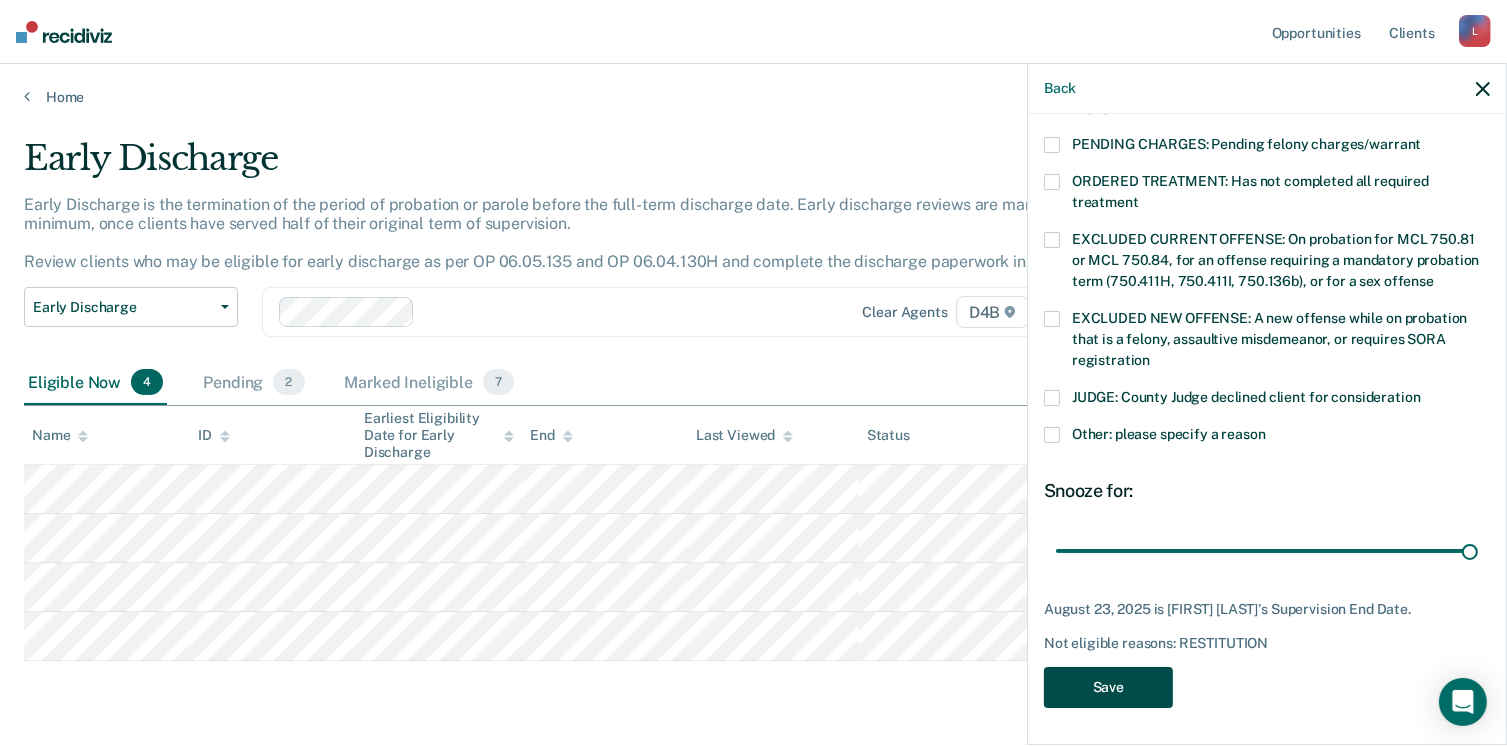 click on "Save" at bounding box center (1108, 687) 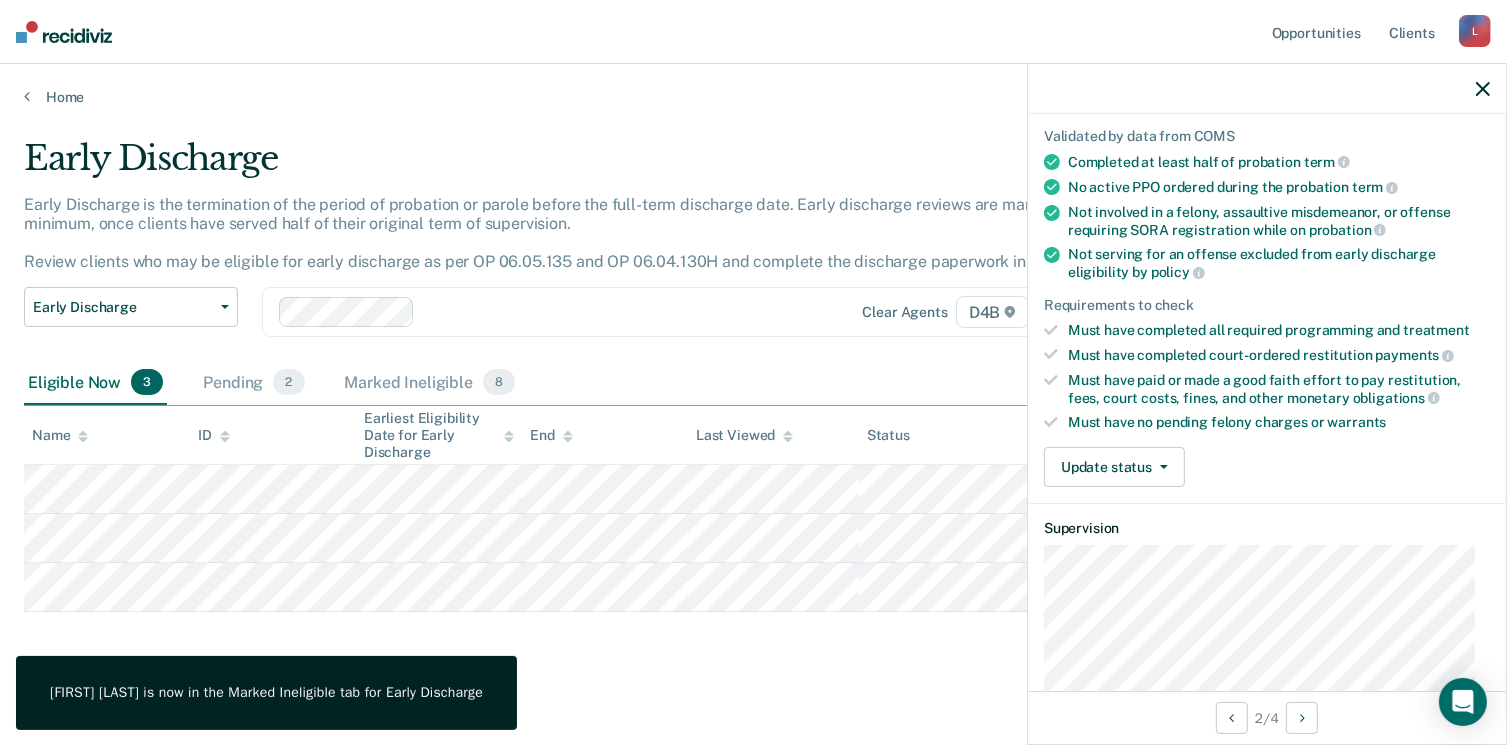 scroll, scrollTop: 0, scrollLeft: 0, axis: both 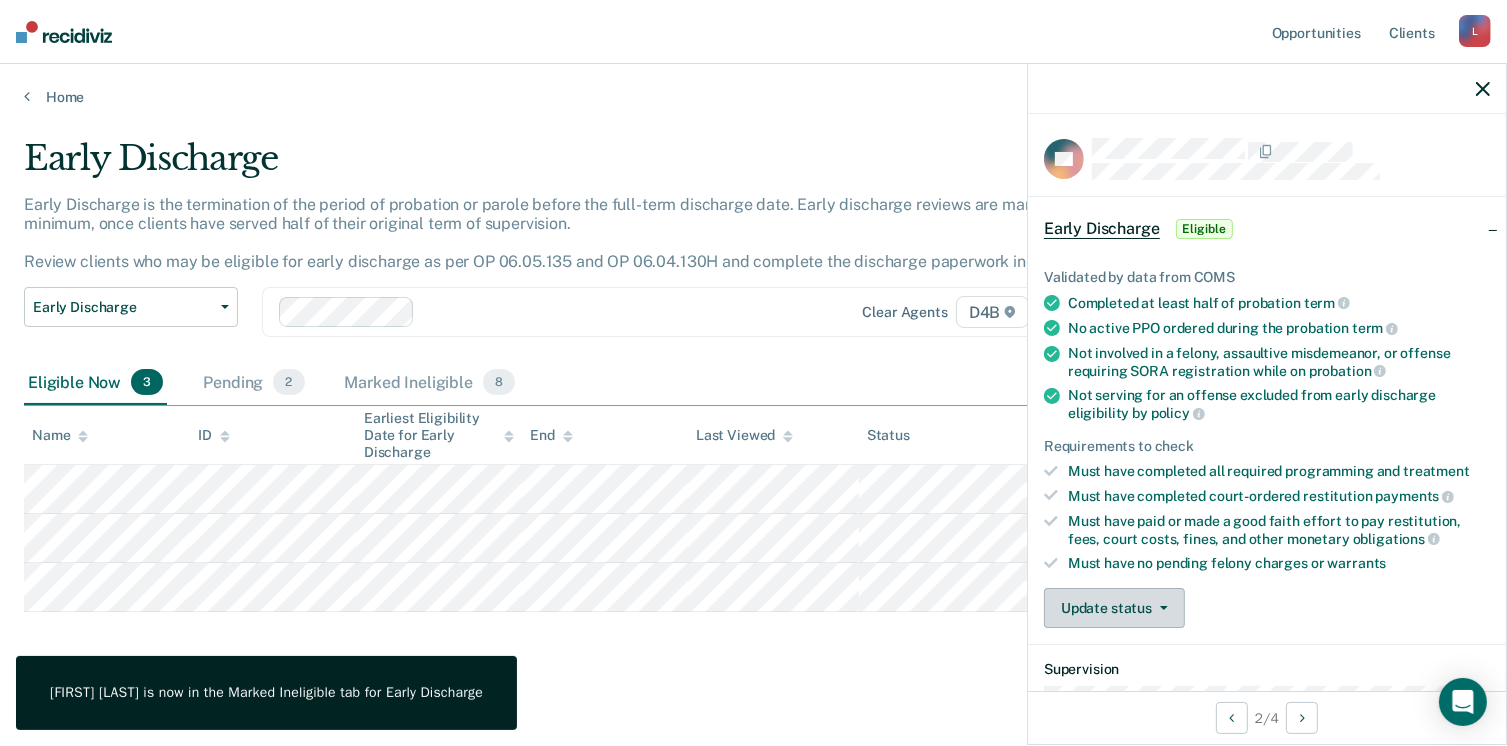 click on "Update status" at bounding box center (1114, 608) 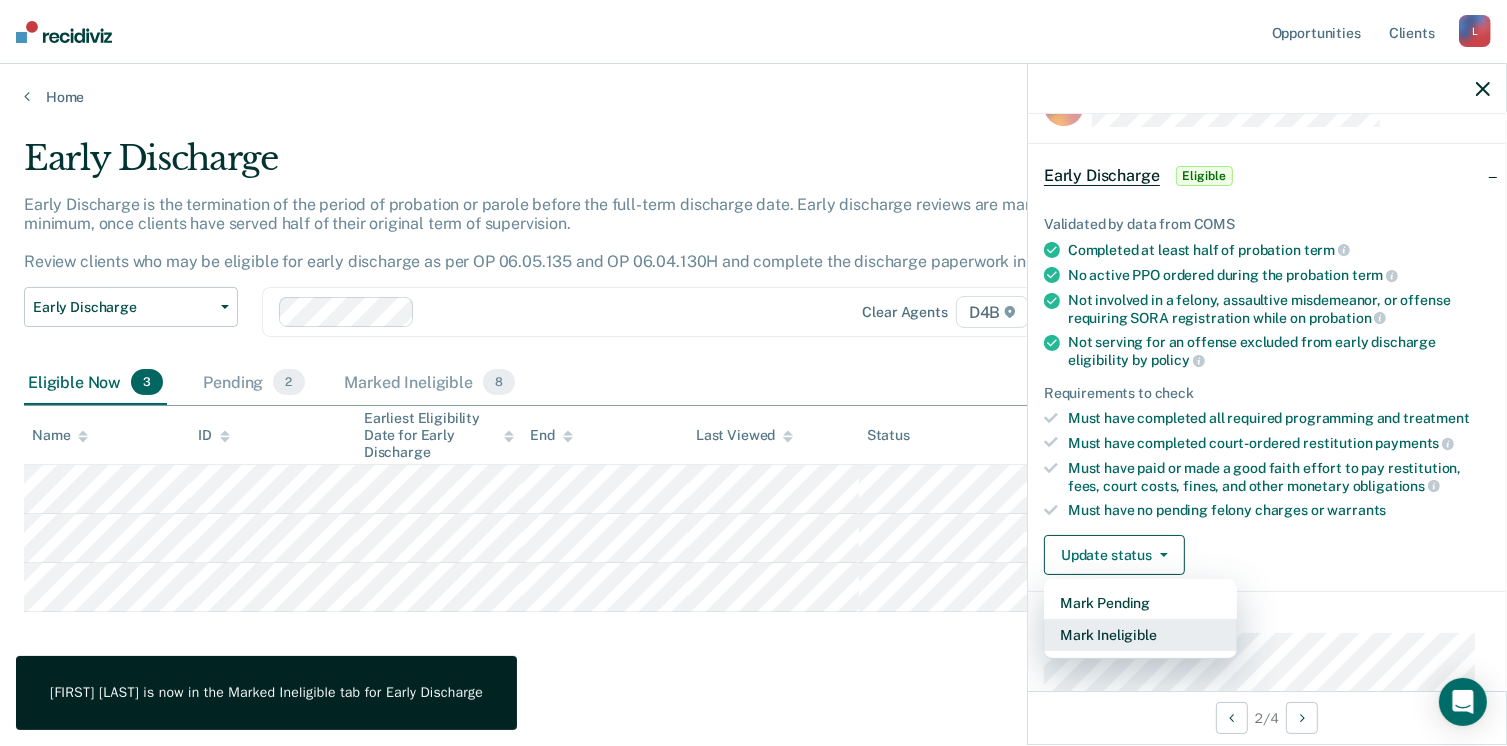 scroll, scrollTop: 100, scrollLeft: 0, axis: vertical 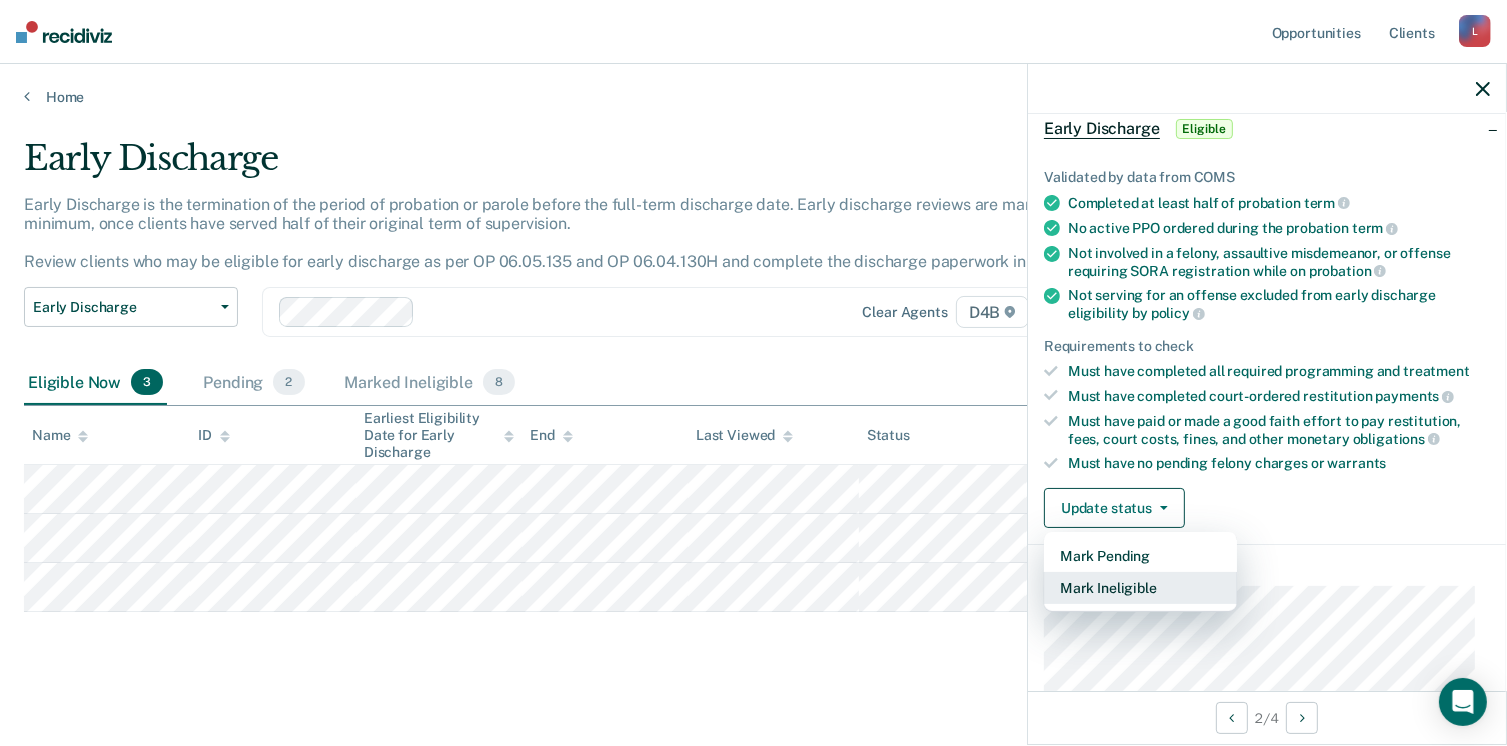 click on "Mark Ineligible" at bounding box center [1140, 588] 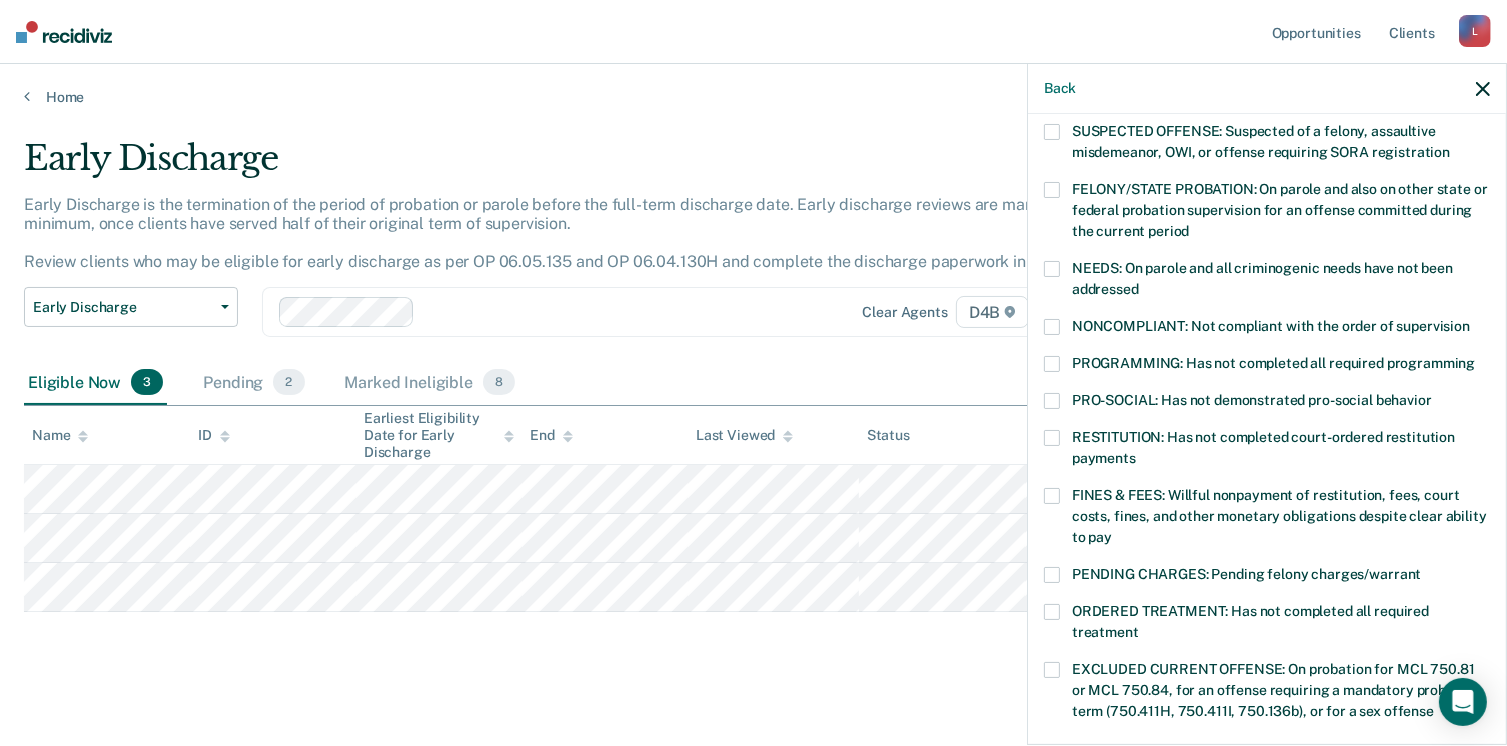 click on "FINES & FEES: Willful nonpayment of restitution, fees, court costs, fines, and other monetary obligations despite clear ability to pay" at bounding box center (1279, 516) 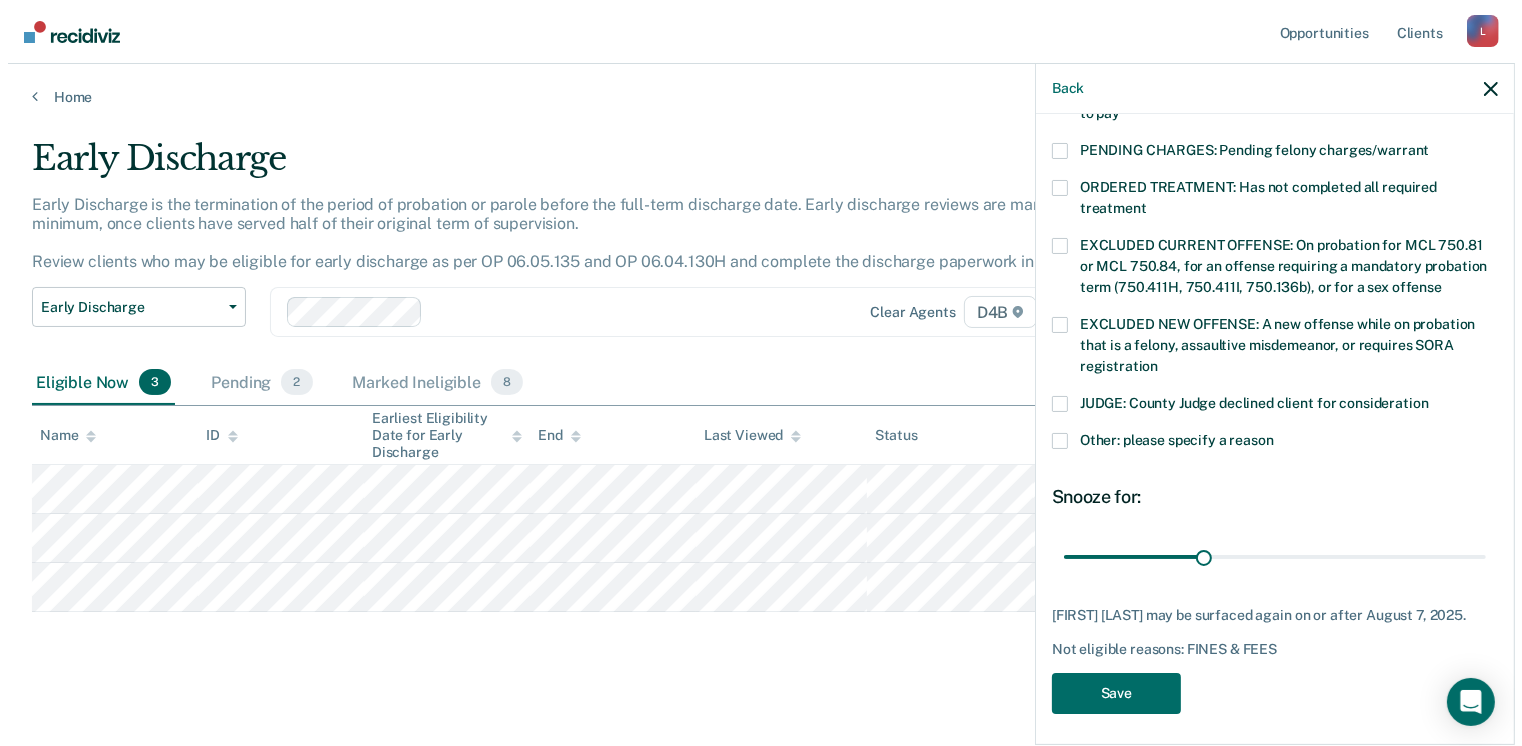 scroll, scrollTop: 630, scrollLeft: 0, axis: vertical 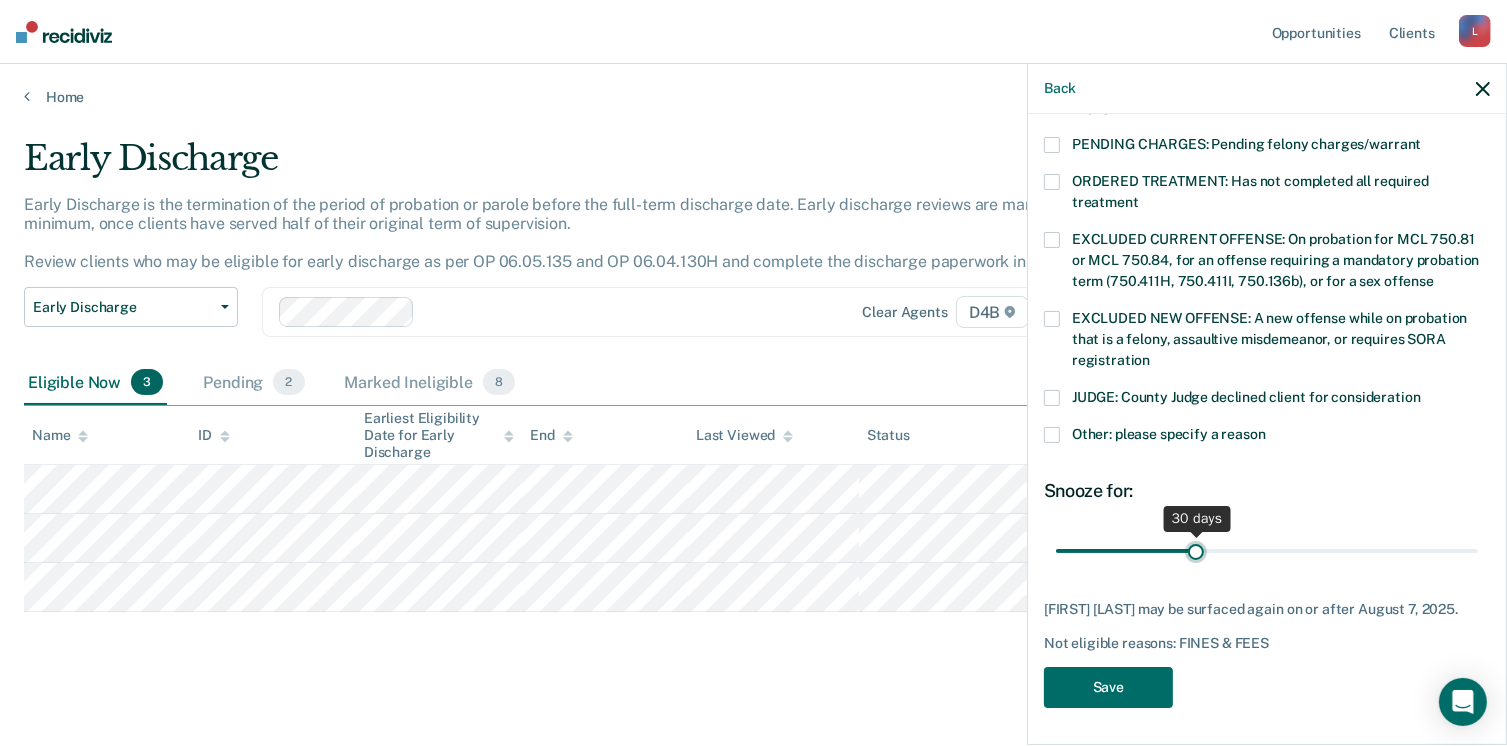 click at bounding box center [1267, 551] 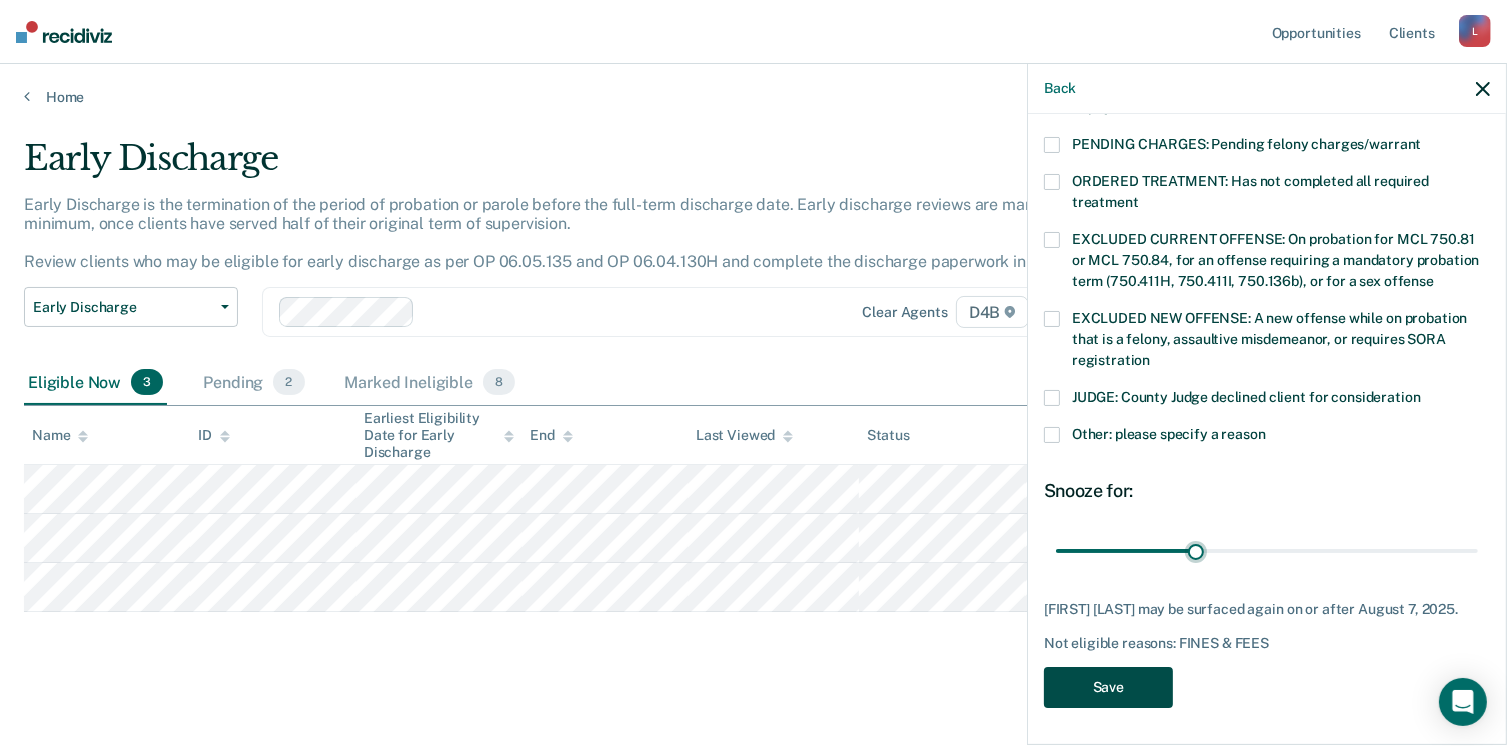 click on "Save" at bounding box center (1108, 687) 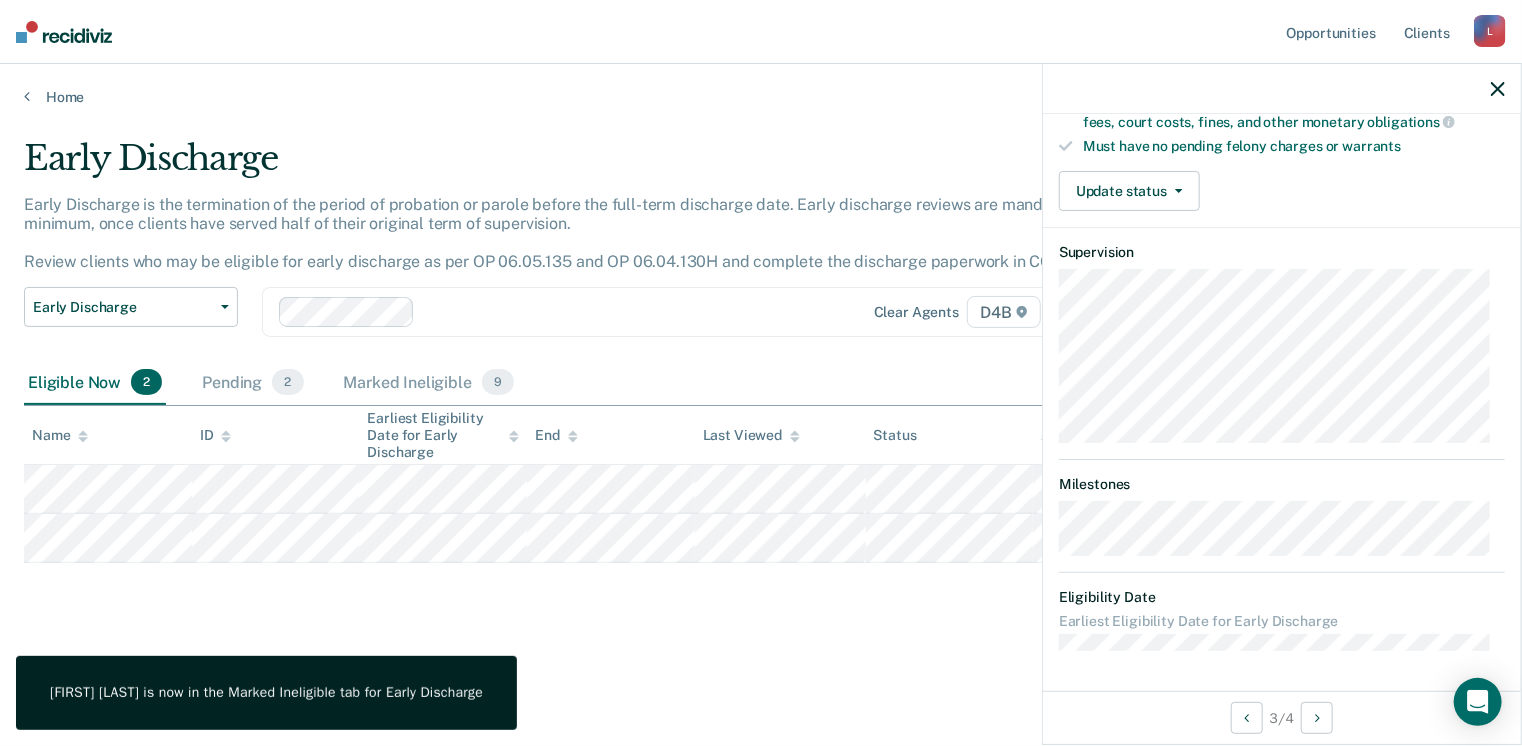 scroll, scrollTop: 371, scrollLeft: 0, axis: vertical 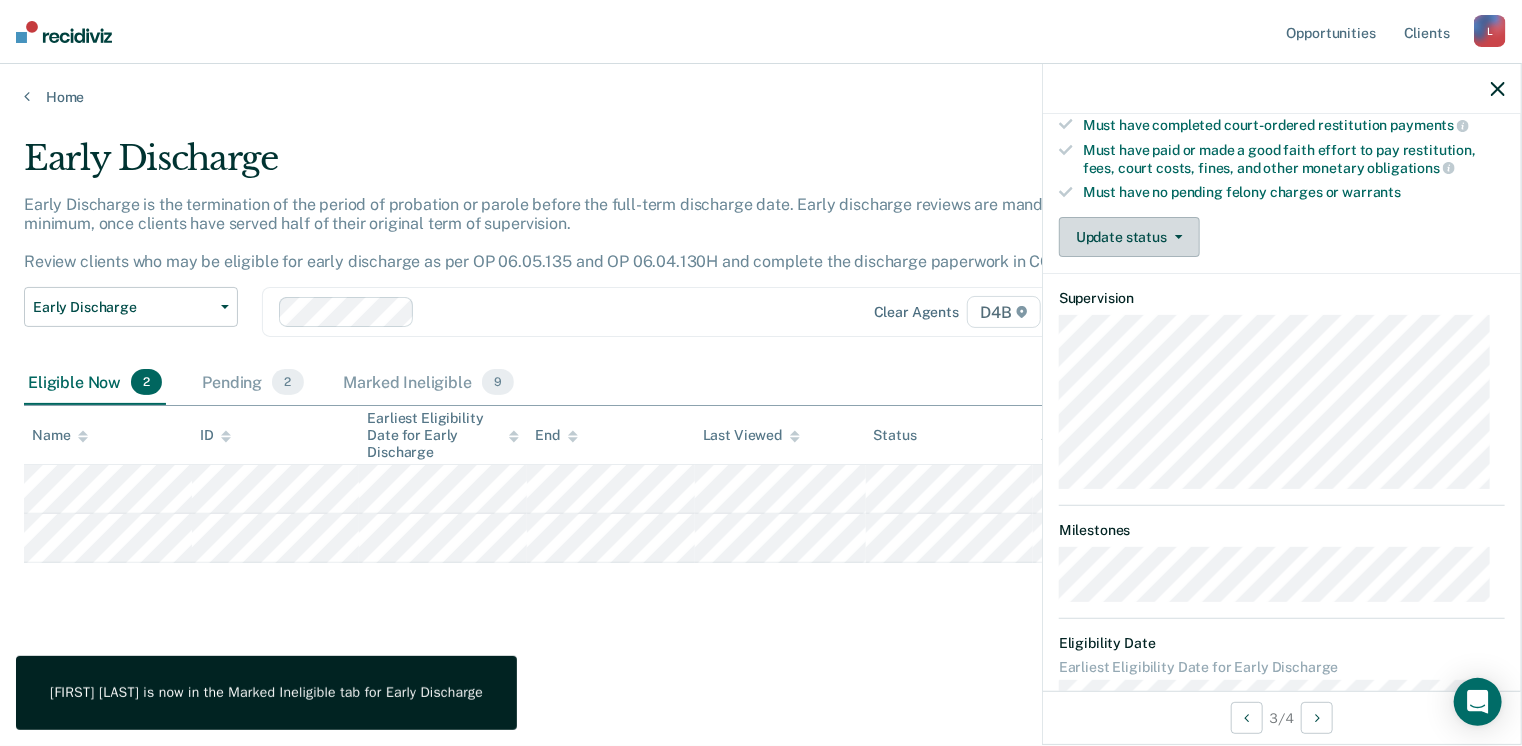 click on "Update status" at bounding box center [1129, 237] 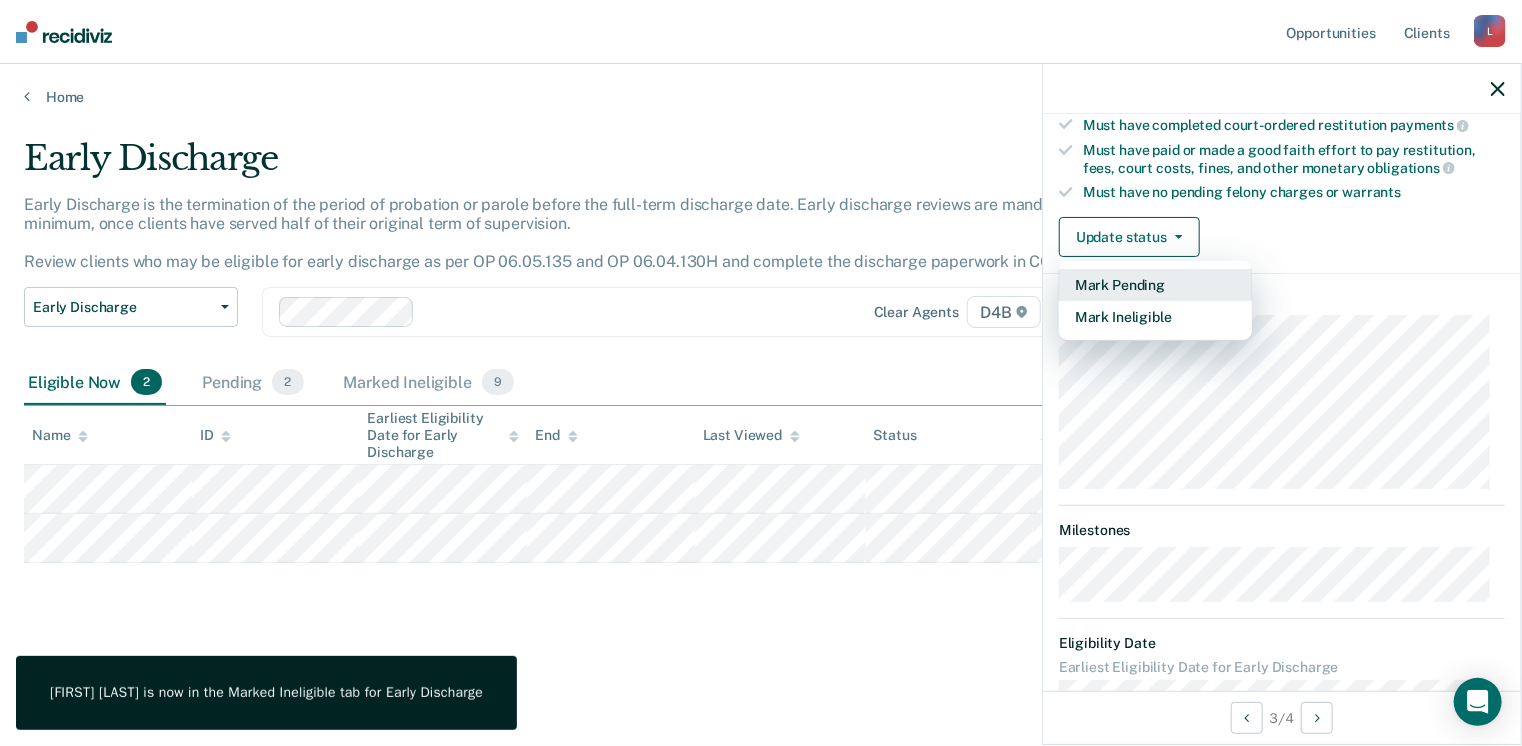 click on "Mark Pending" at bounding box center [1155, 285] 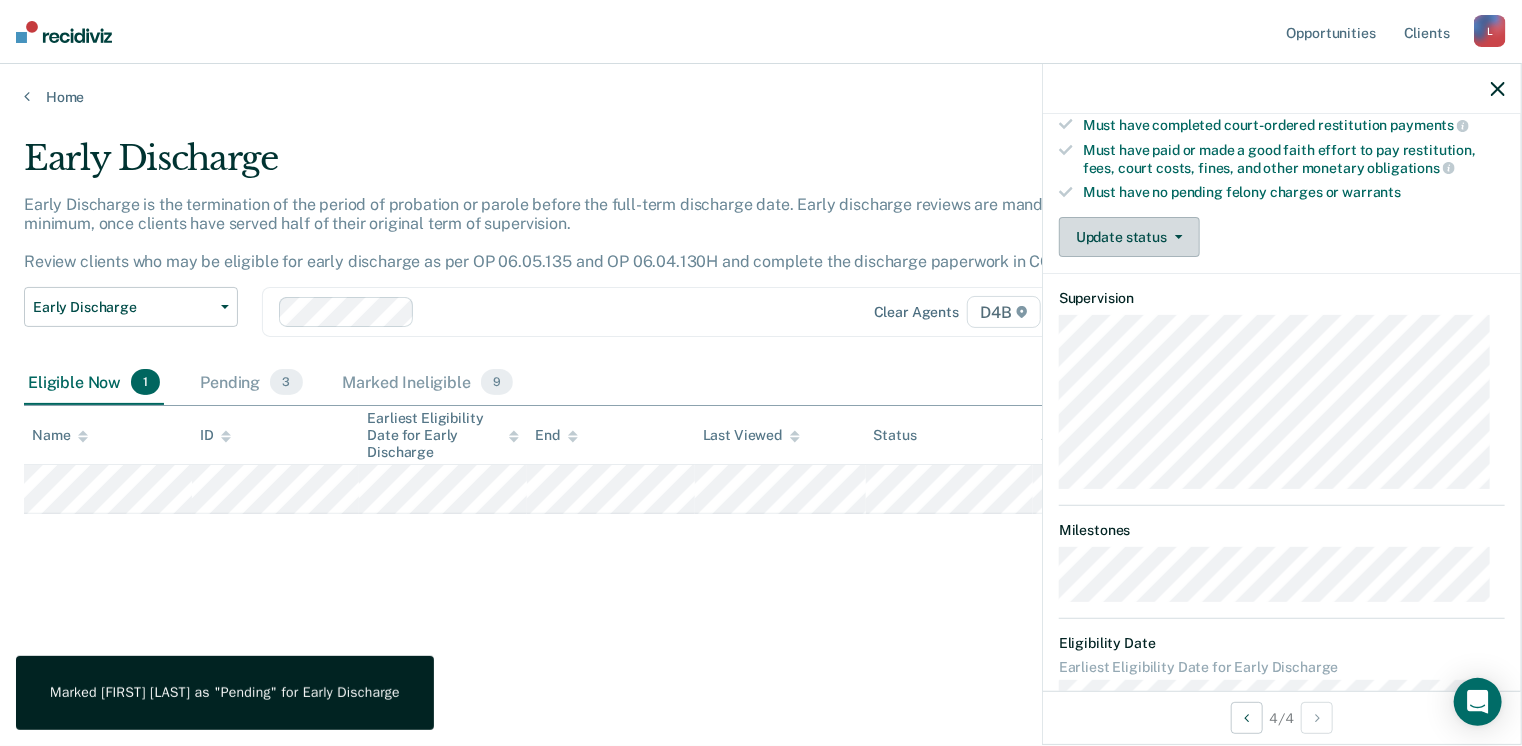 click on "Update status" at bounding box center (1129, 237) 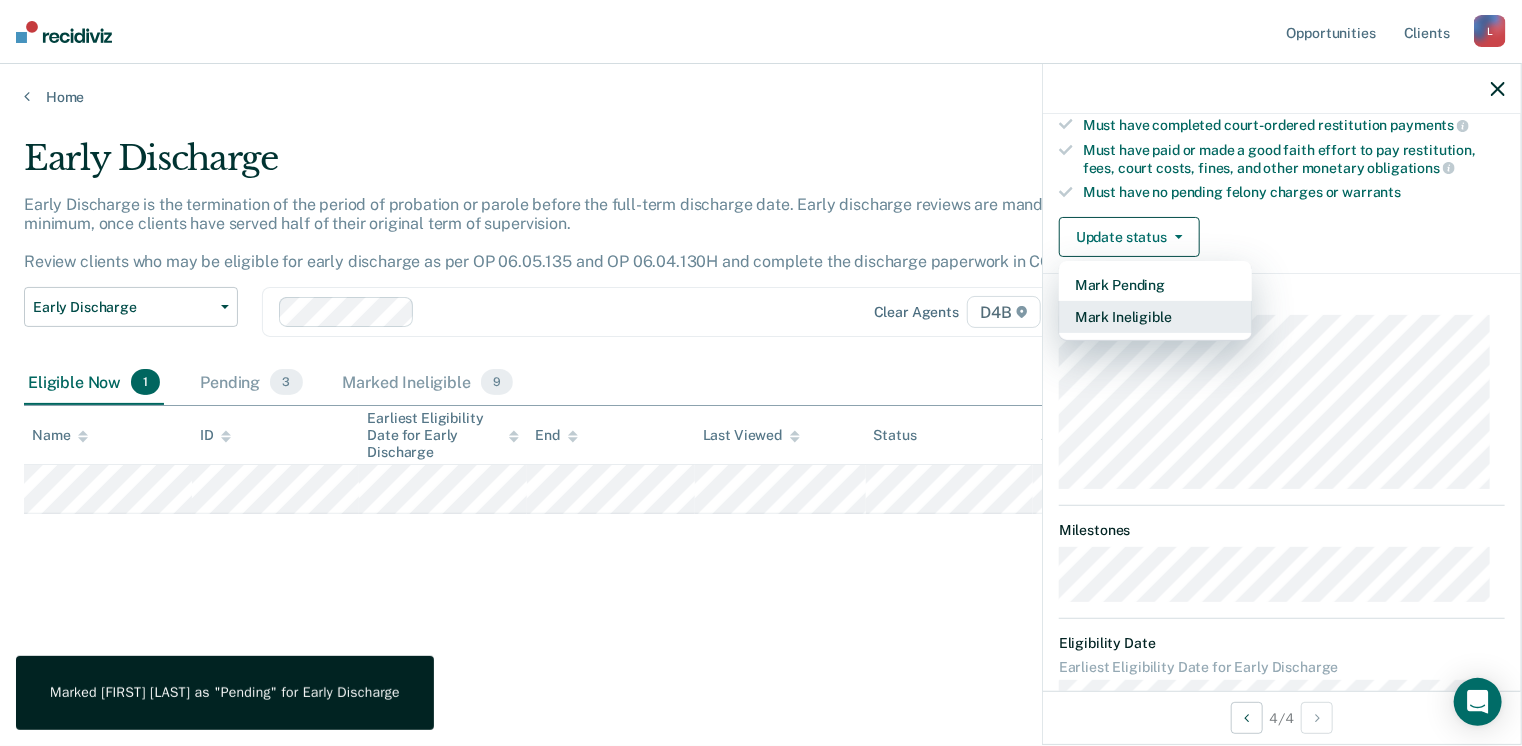 click on "Mark Ineligible" at bounding box center [1155, 317] 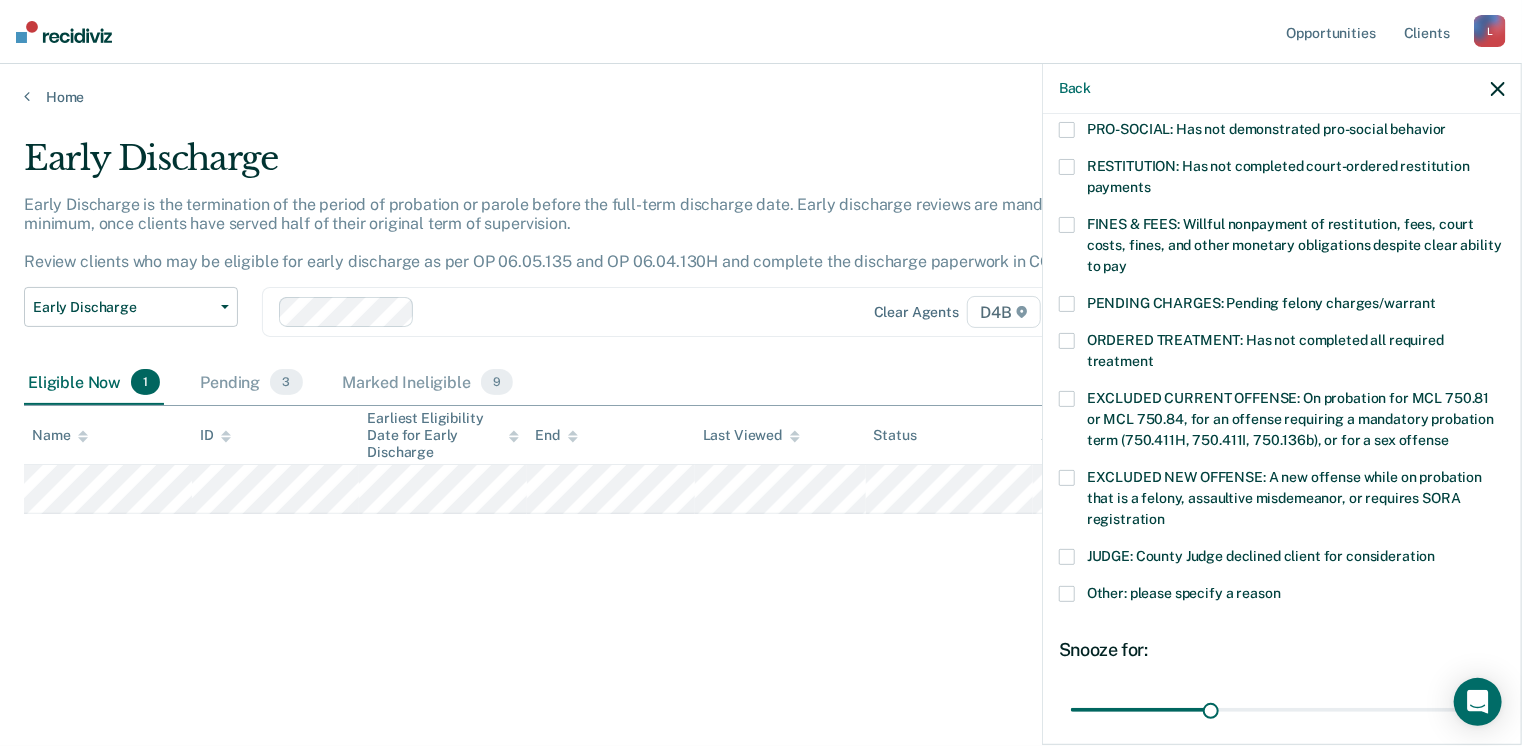 scroll, scrollTop: 371, scrollLeft: 0, axis: vertical 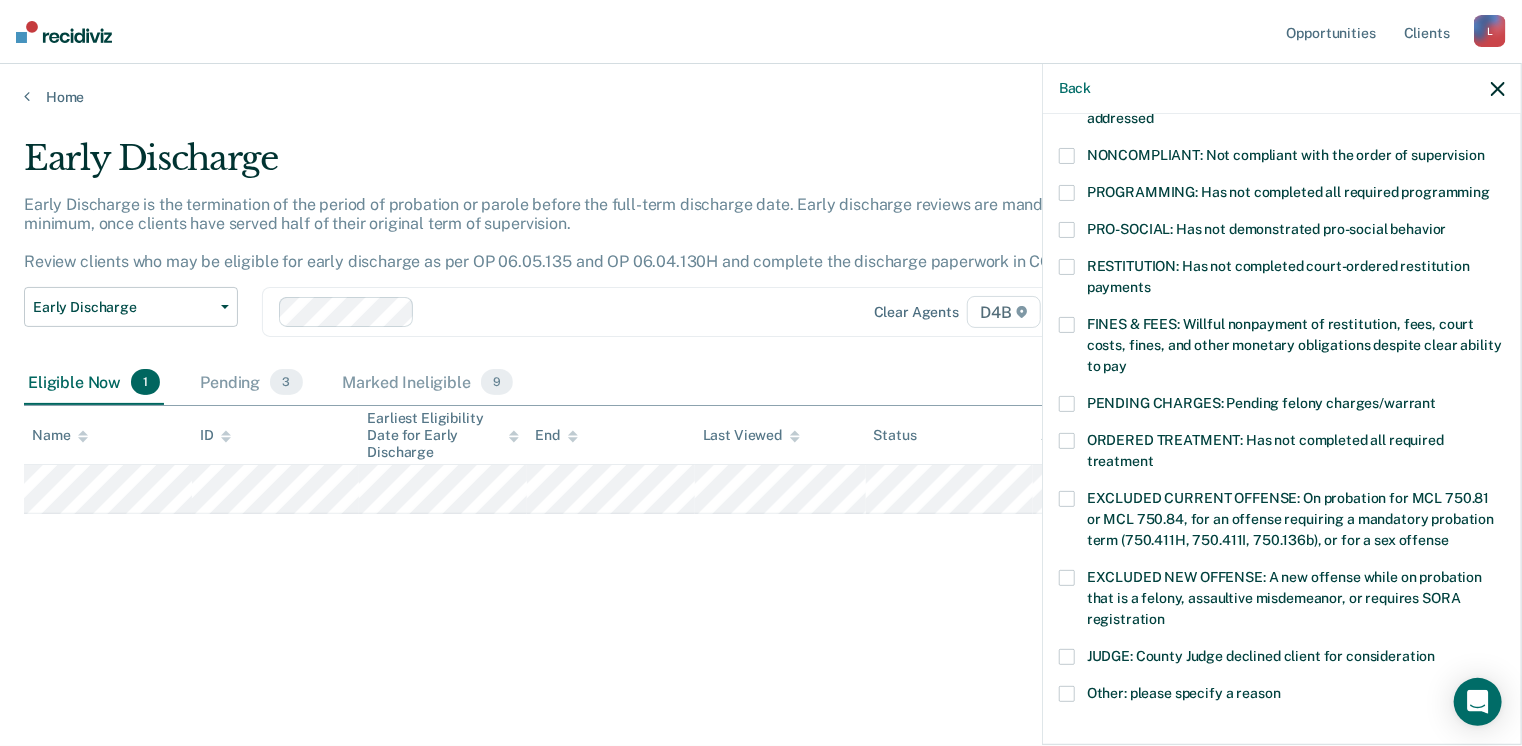 click on "EXCLUDED CURRENT OFFENSE: On probation for MCL 750.81 or MCL 750.84, for an offense requiring a mandatory probation term (750.411H, 750.411I, 750.136b), or for a sex offense" at bounding box center (1290, 519) 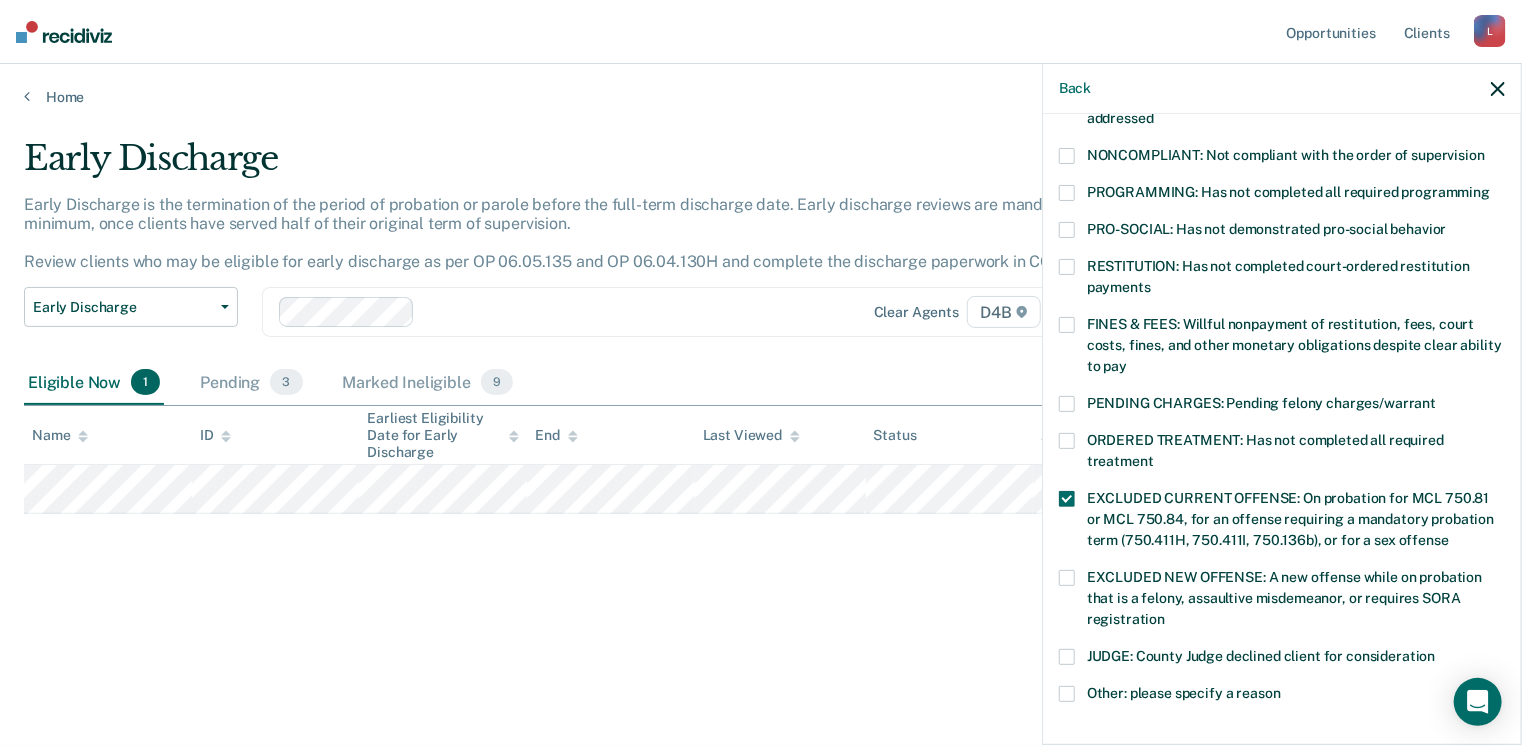 click on "EXCLUDED CURRENT OFFENSE: On probation for MCL 750.81 or MCL 750.84, for an offense requiring a mandatory probation term (750.411H, 750.411I, 750.136b), or for a sex offense" at bounding box center [1290, 519] 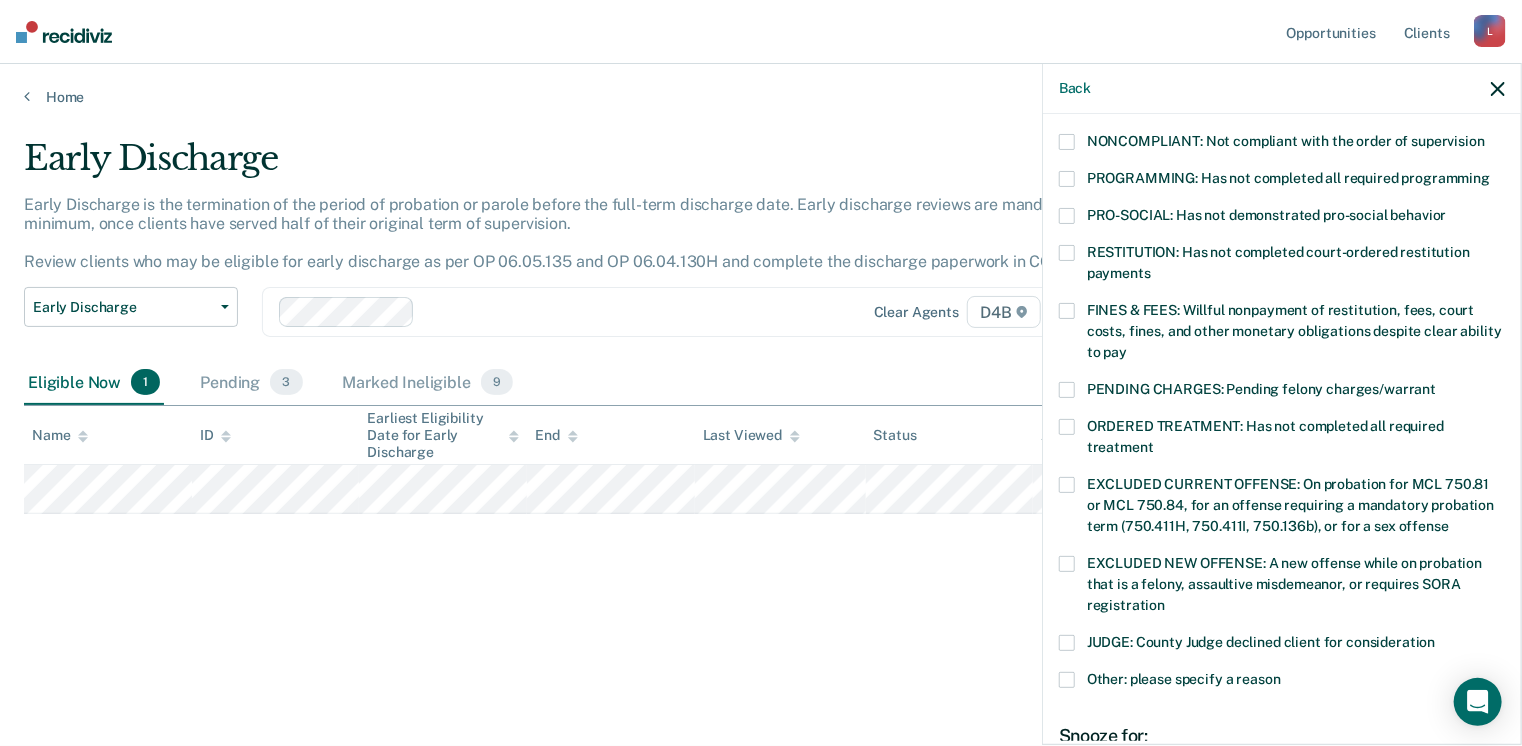 scroll, scrollTop: 630, scrollLeft: 0, axis: vertical 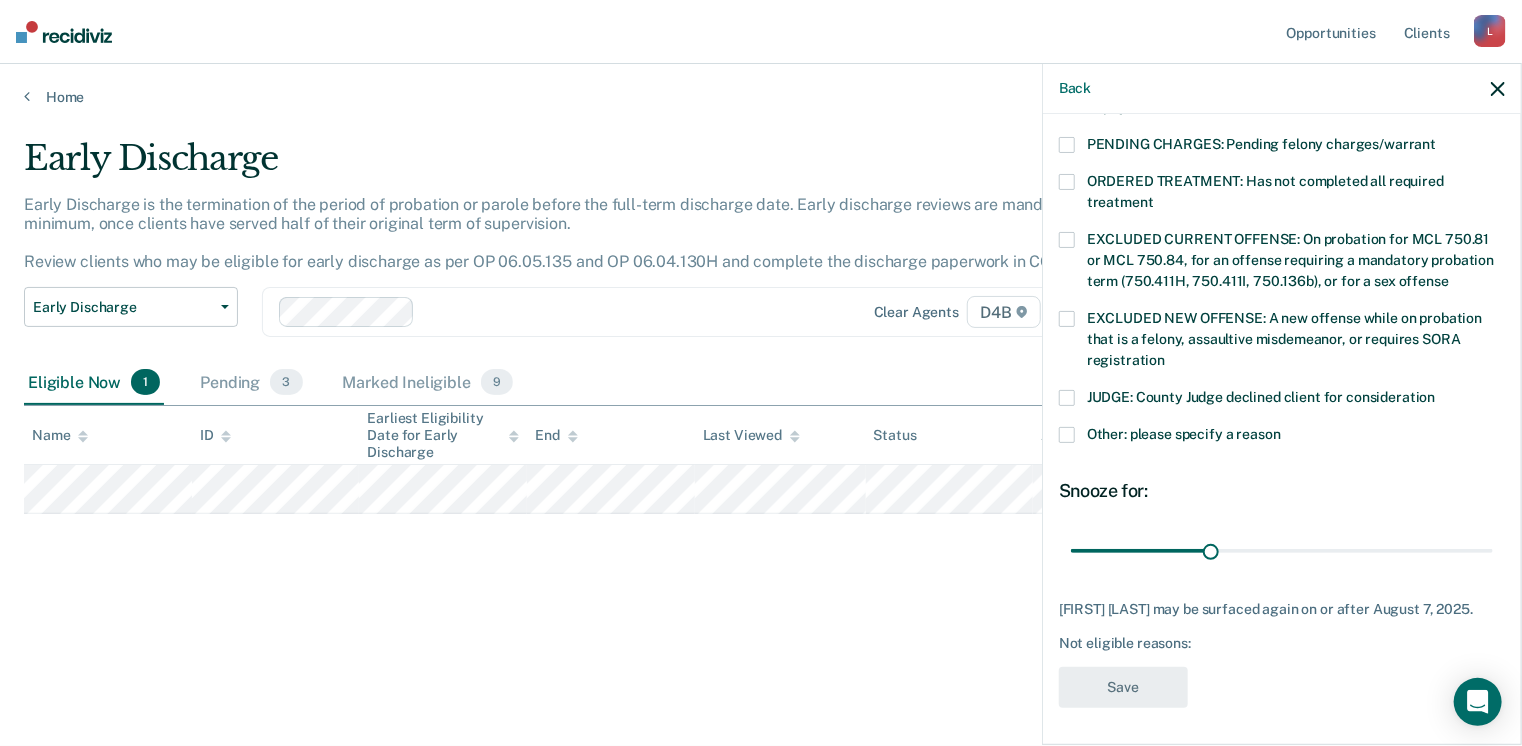 click on "Other: please specify a reason" at bounding box center [1184, 434] 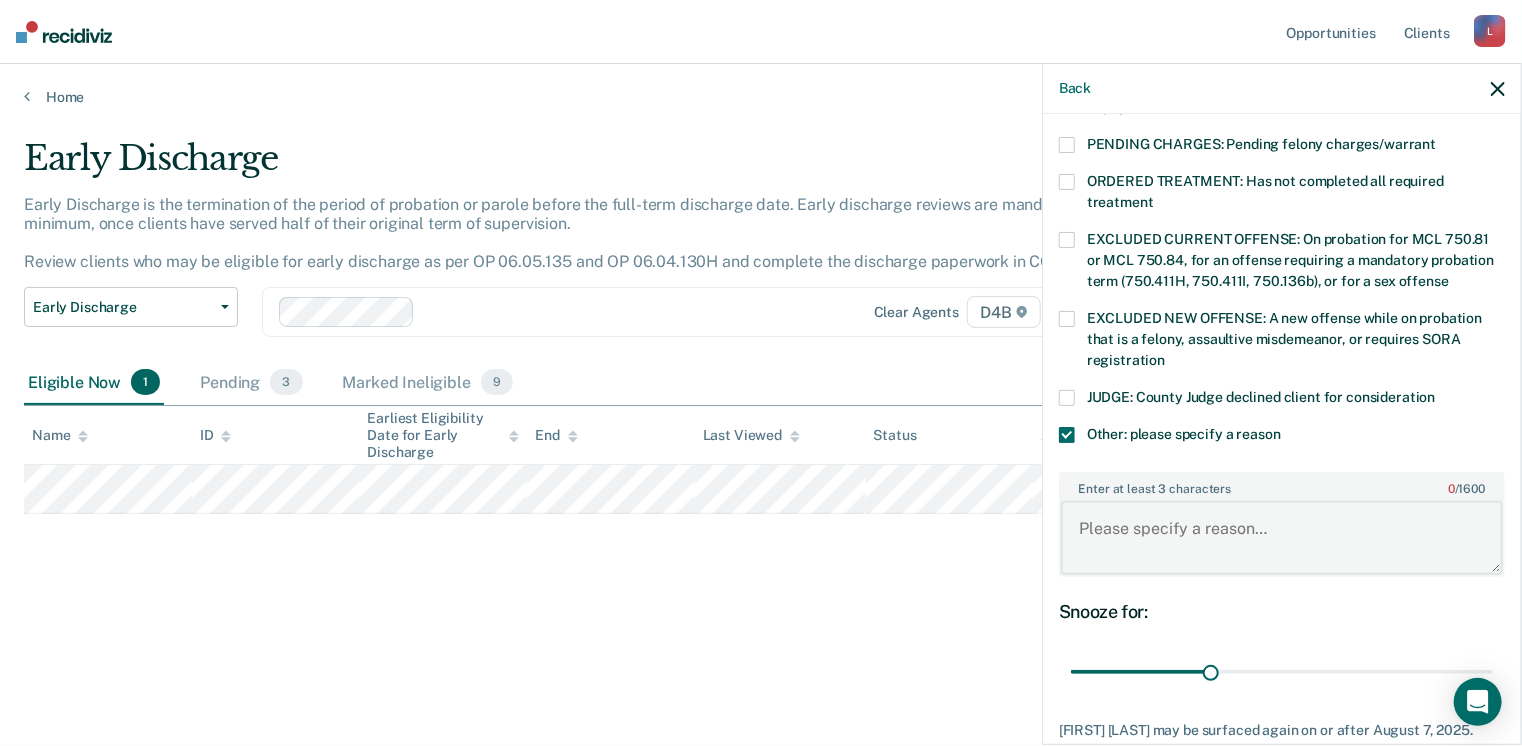 click on "Enter at least 3 characters 0  /  1600" at bounding box center (1282, 538) 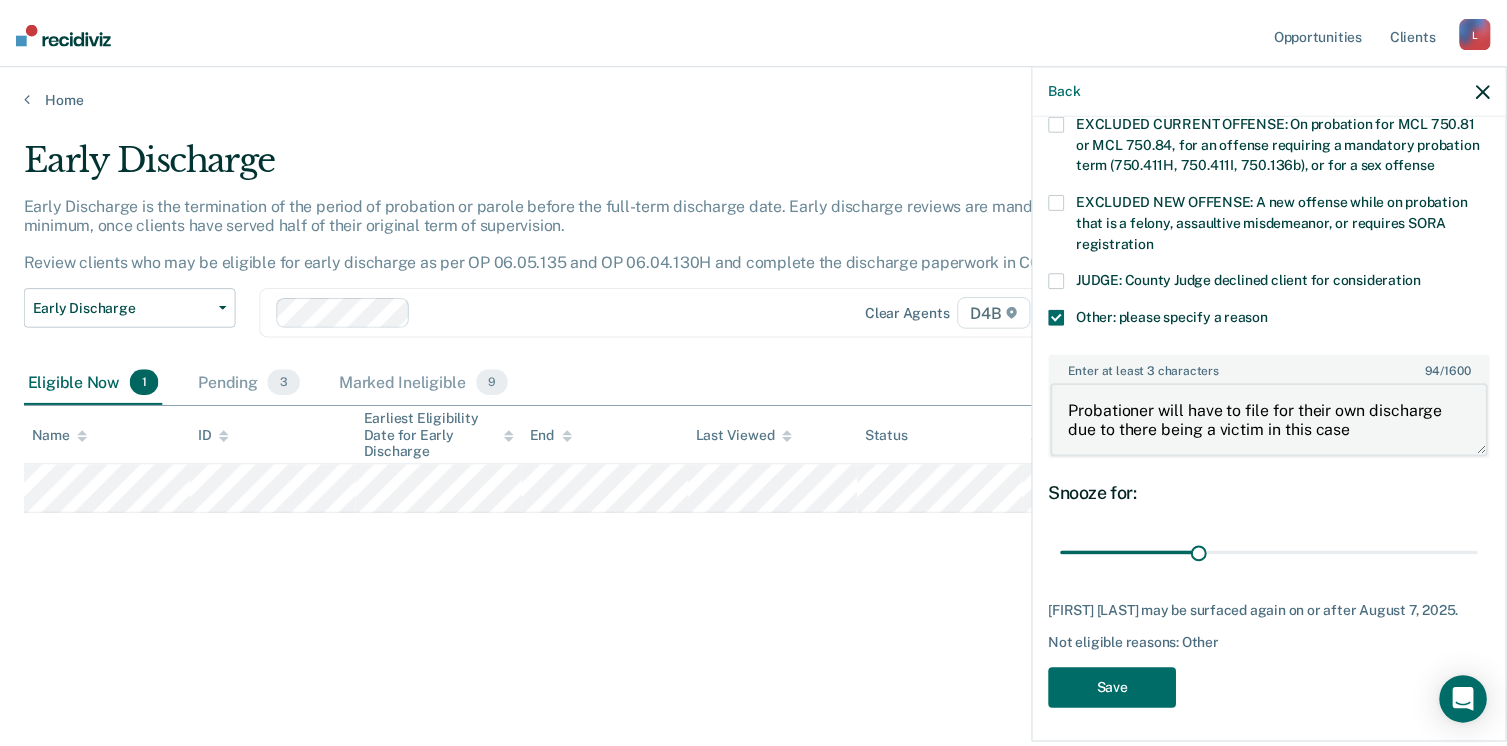 scroll, scrollTop: 749, scrollLeft: 0, axis: vertical 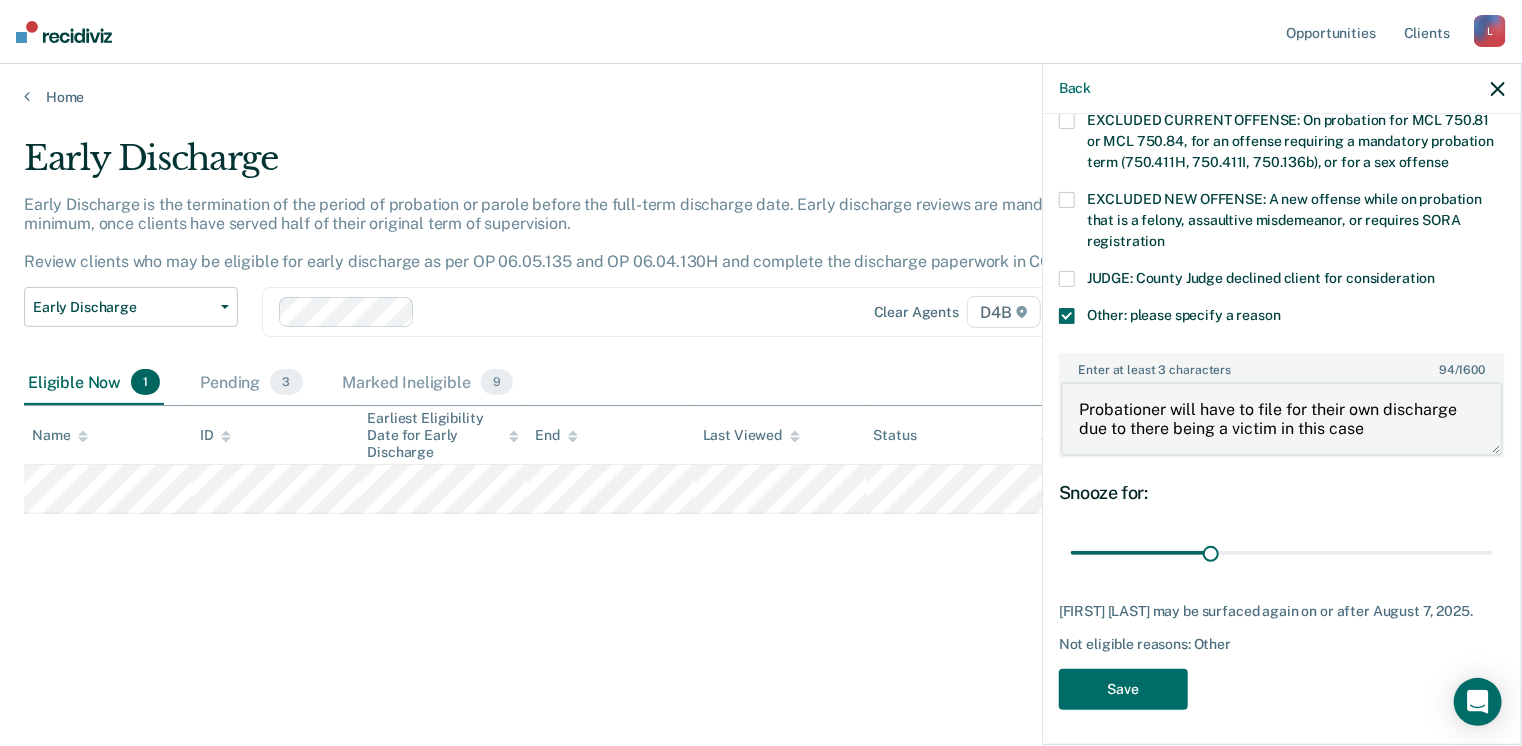 type on "Probationer will have to file for their own discharge due to there being a victim in this case" 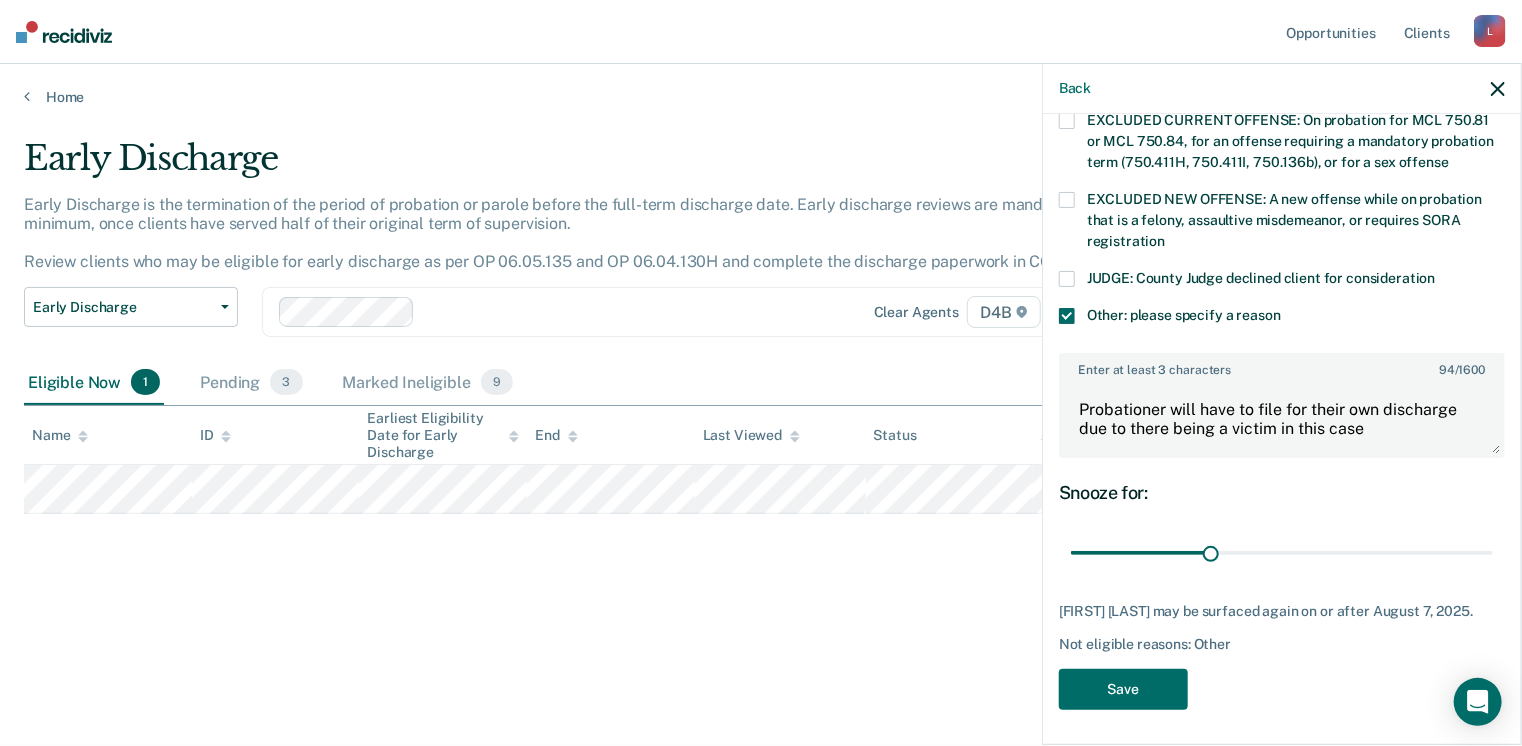 click on "EA   Which of the following requirements has [FIRST] [LAST] not met? CHILD ABUSE ORDER: Child abuse prevention order filed during supervision period SUSPECTED OFFENSE: Suspected of a felony, assaultive misdemeanor, OWI, or offense requiring SORA registration FELONY/STATE PROBATION: On parole and also on other state or federal probation supervision for an offense committed during the current period NEEDS: On parole and all criminogenic needs have not been addressed NONCOMPLIANT: Not compliant with the order of supervision PROGRAMMING: Has not completed all required programming PRO-SOCIAL: Has not demonstrated pro-social behavior RESTITUTION: Has not completed court-ordered restitution payments FINES & FEES: Willful nonpayment of restitution, fees, court costs, fines, and other monetary obligations despite clear ability to pay PENDING CHARGES: Pending felony charges/warrant ORDERED TREATMENT: Has not completed all required treatment JUDGE: County Judge declined client for consideration Enter at least 3 characters" at bounding box center [1282, 55] 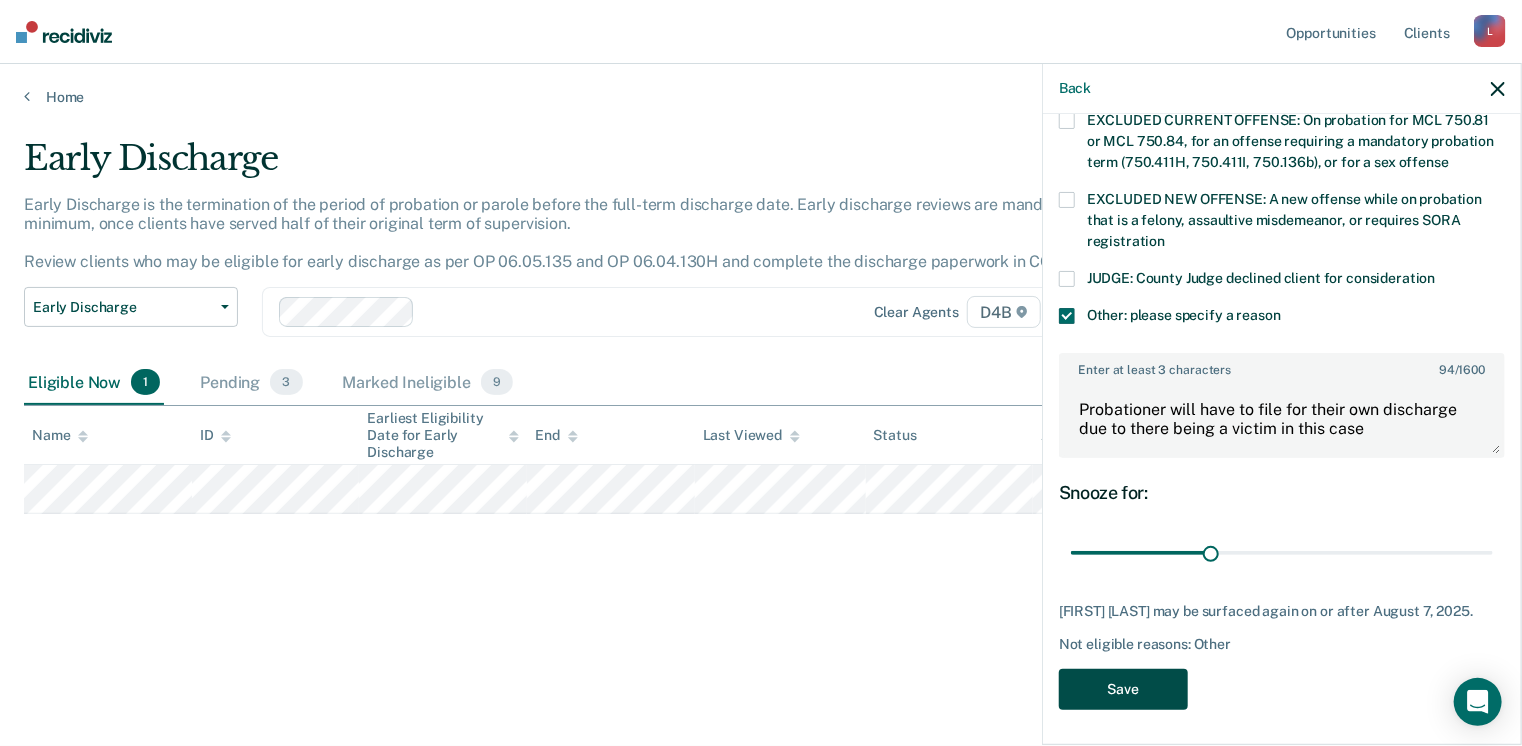 click on "Save" at bounding box center [1123, 689] 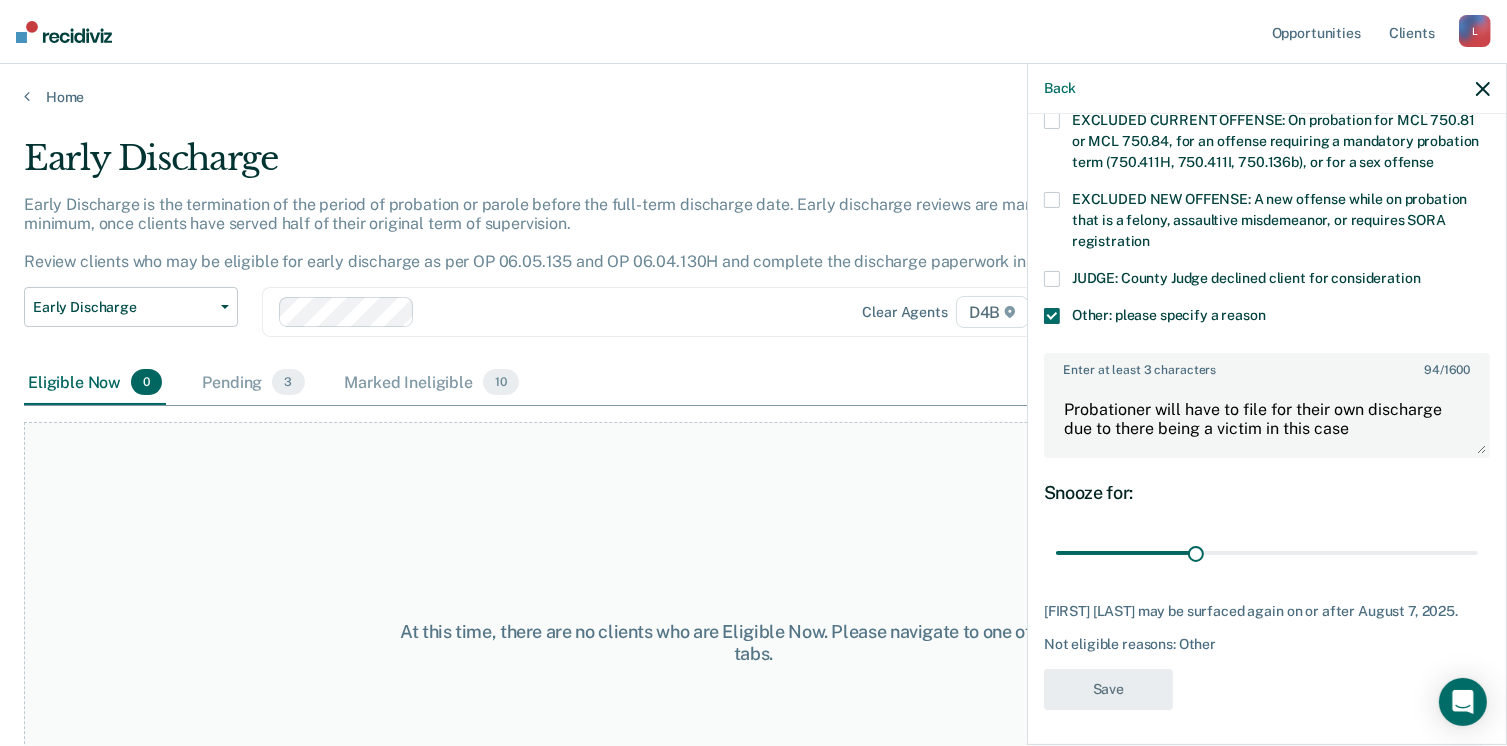 scroll, scrollTop: 606, scrollLeft: 0, axis: vertical 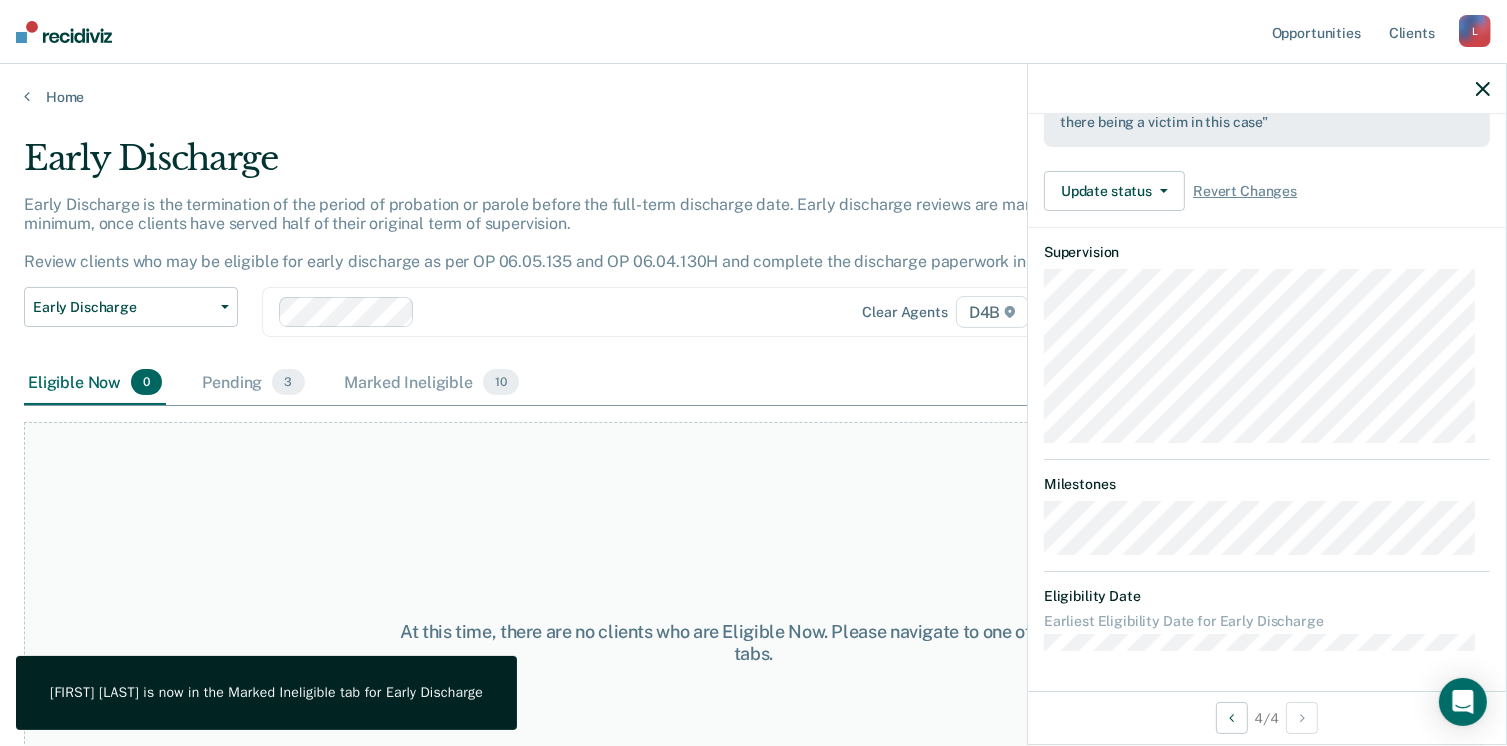 click at bounding box center [1267, 89] 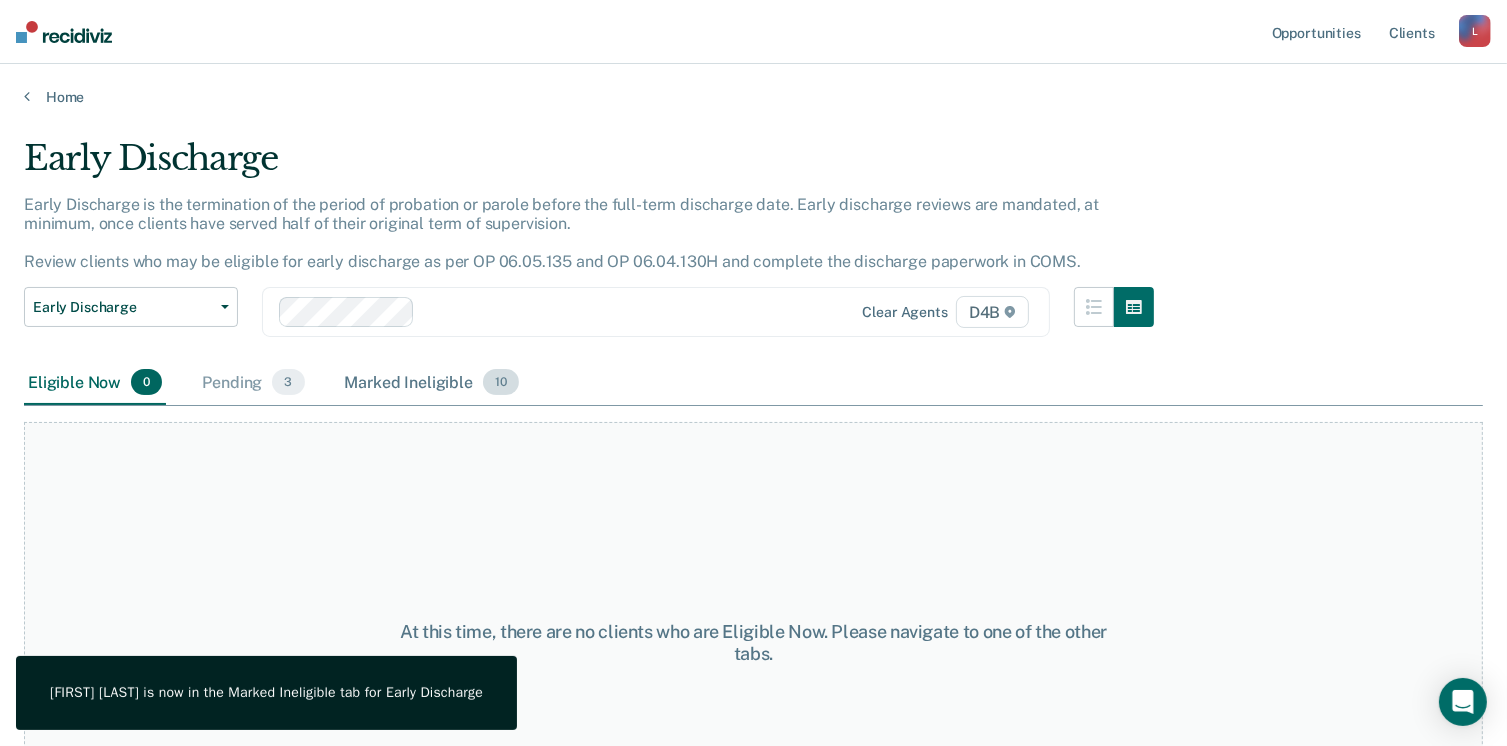 click on "10" at bounding box center (288, 382) 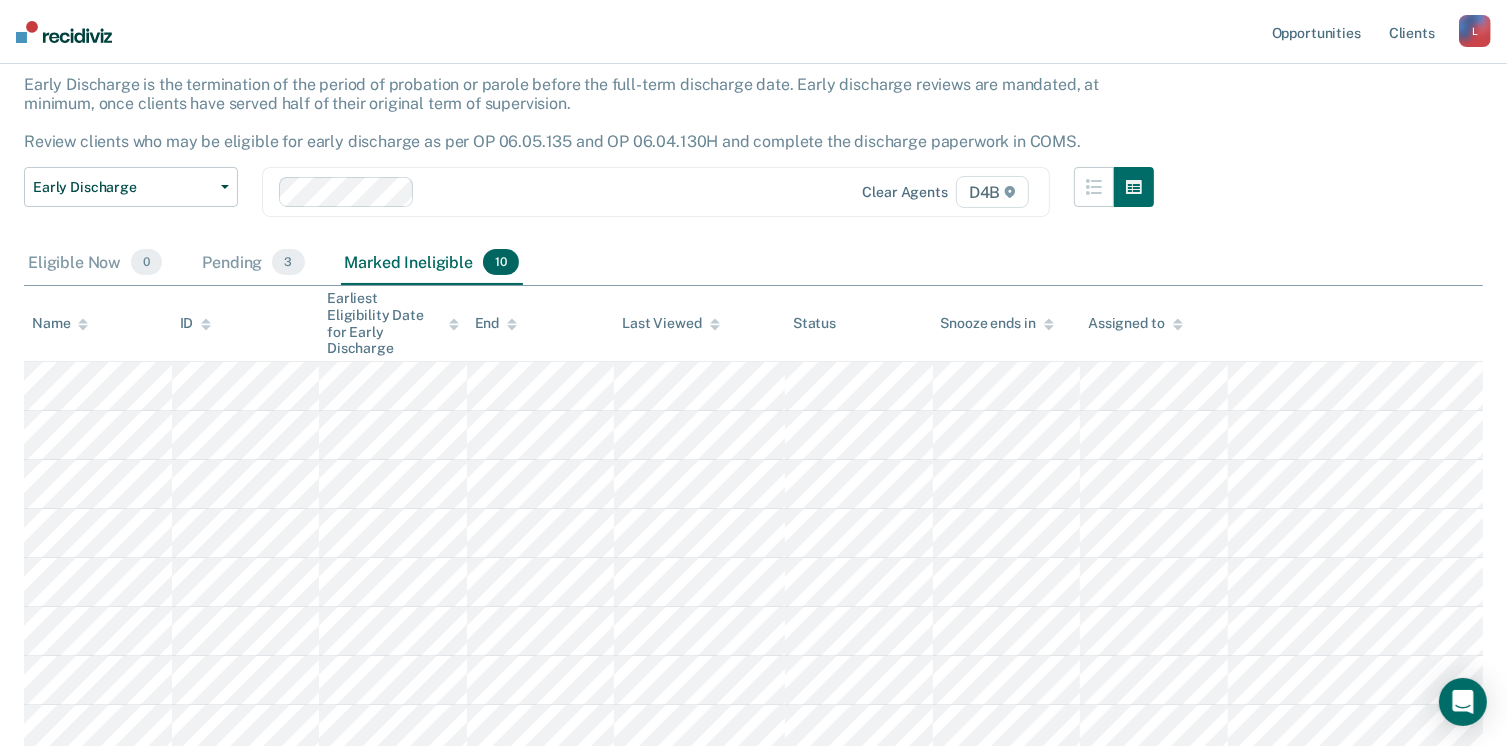 scroll, scrollTop: 0, scrollLeft: 0, axis: both 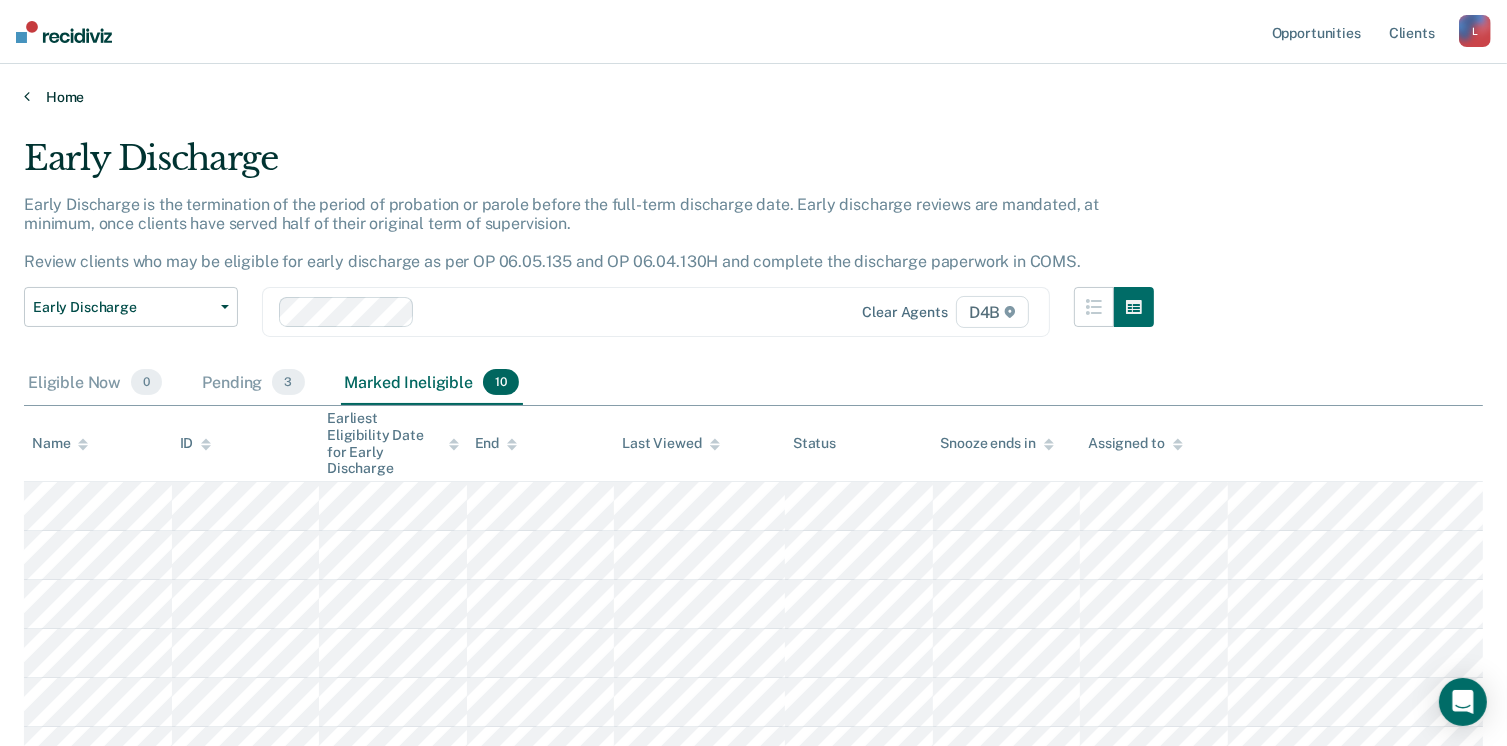 click on "Home" at bounding box center (753, 97) 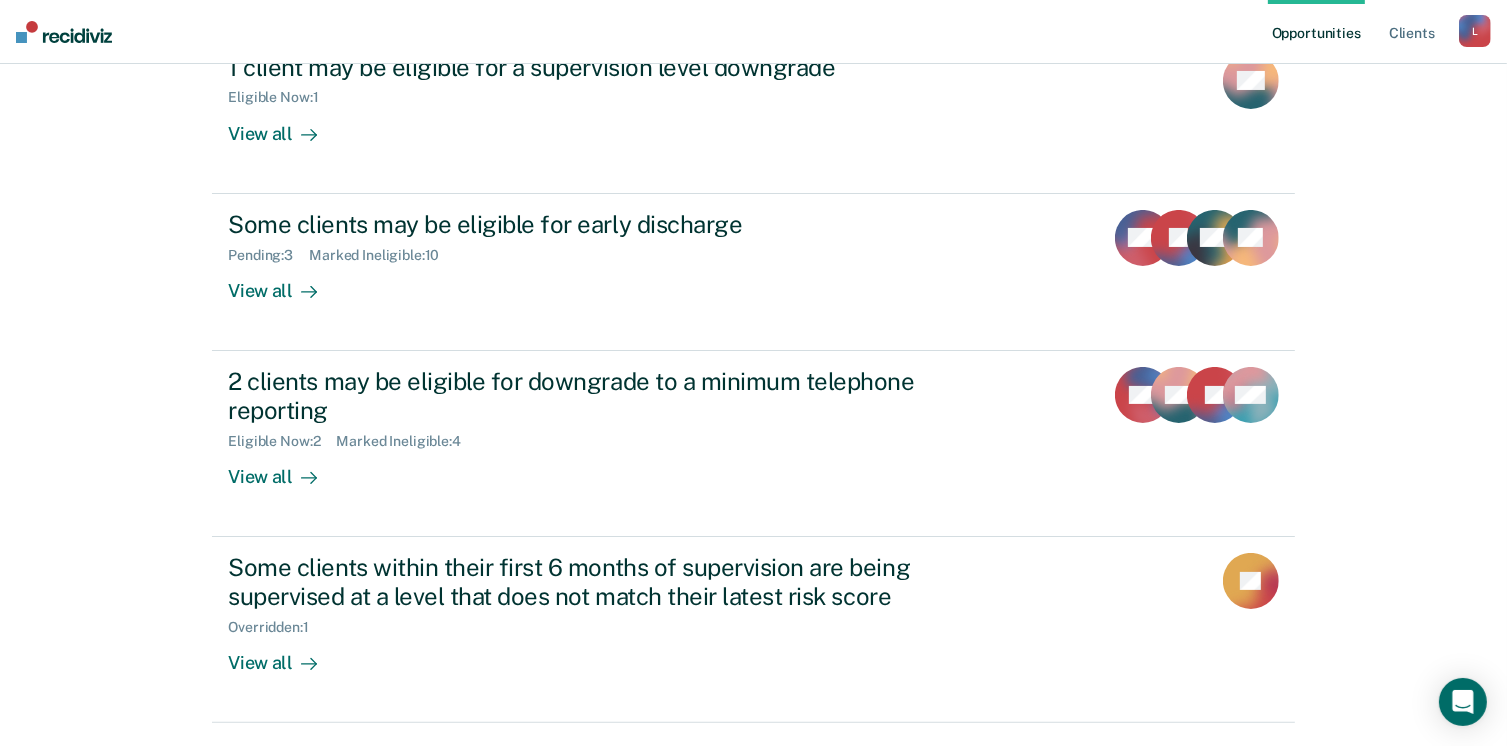scroll, scrollTop: 300, scrollLeft: 0, axis: vertical 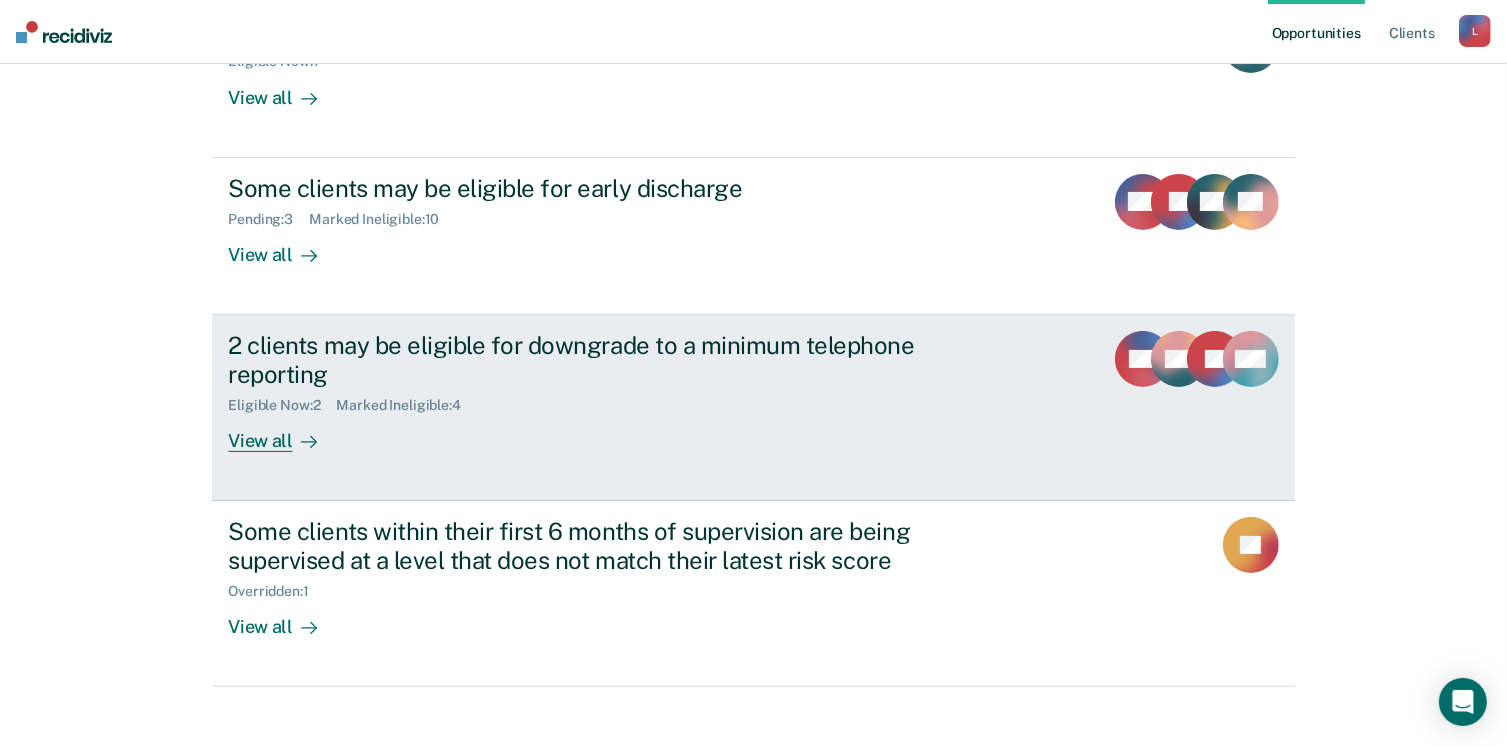 click at bounding box center (305, 440) 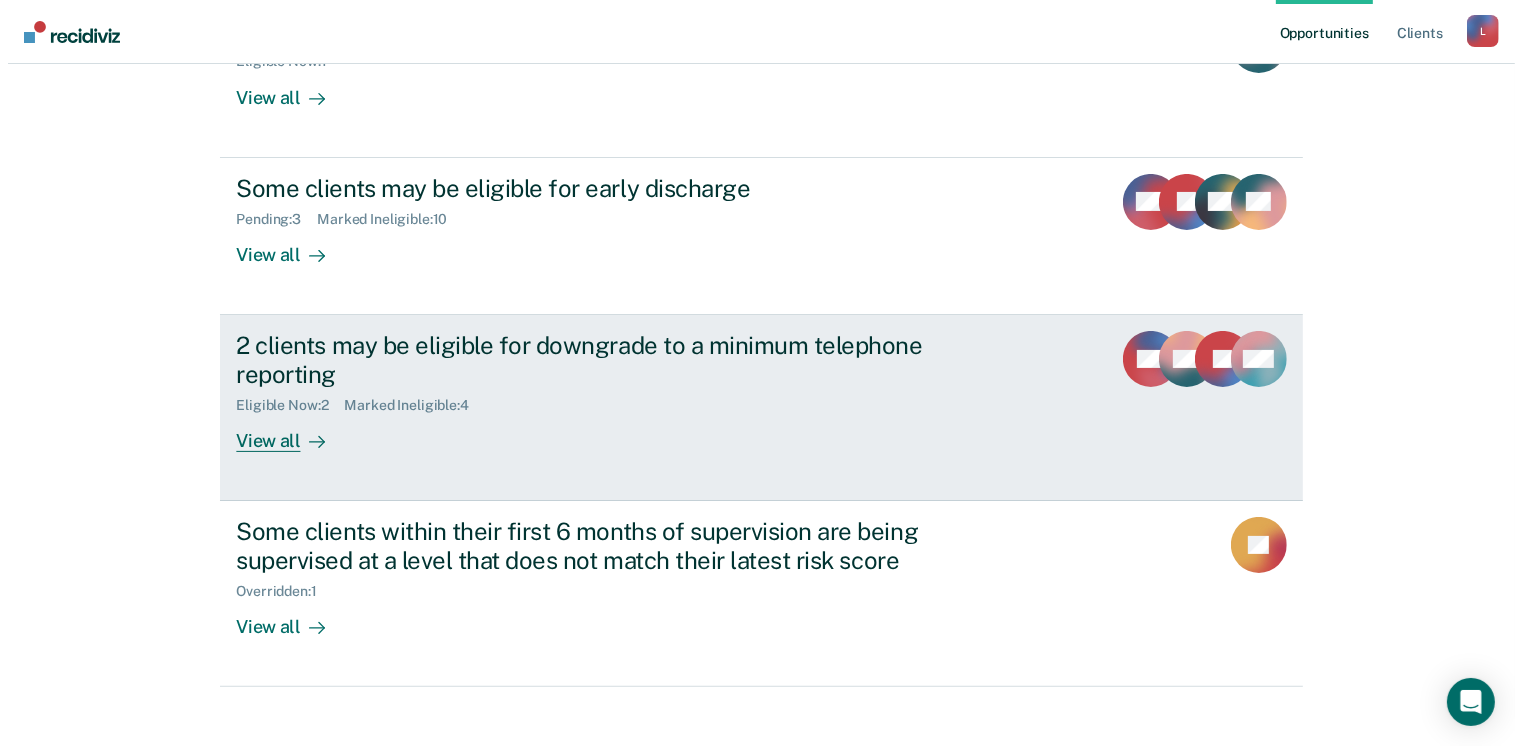 scroll, scrollTop: 0, scrollLeft: 0, axis: both 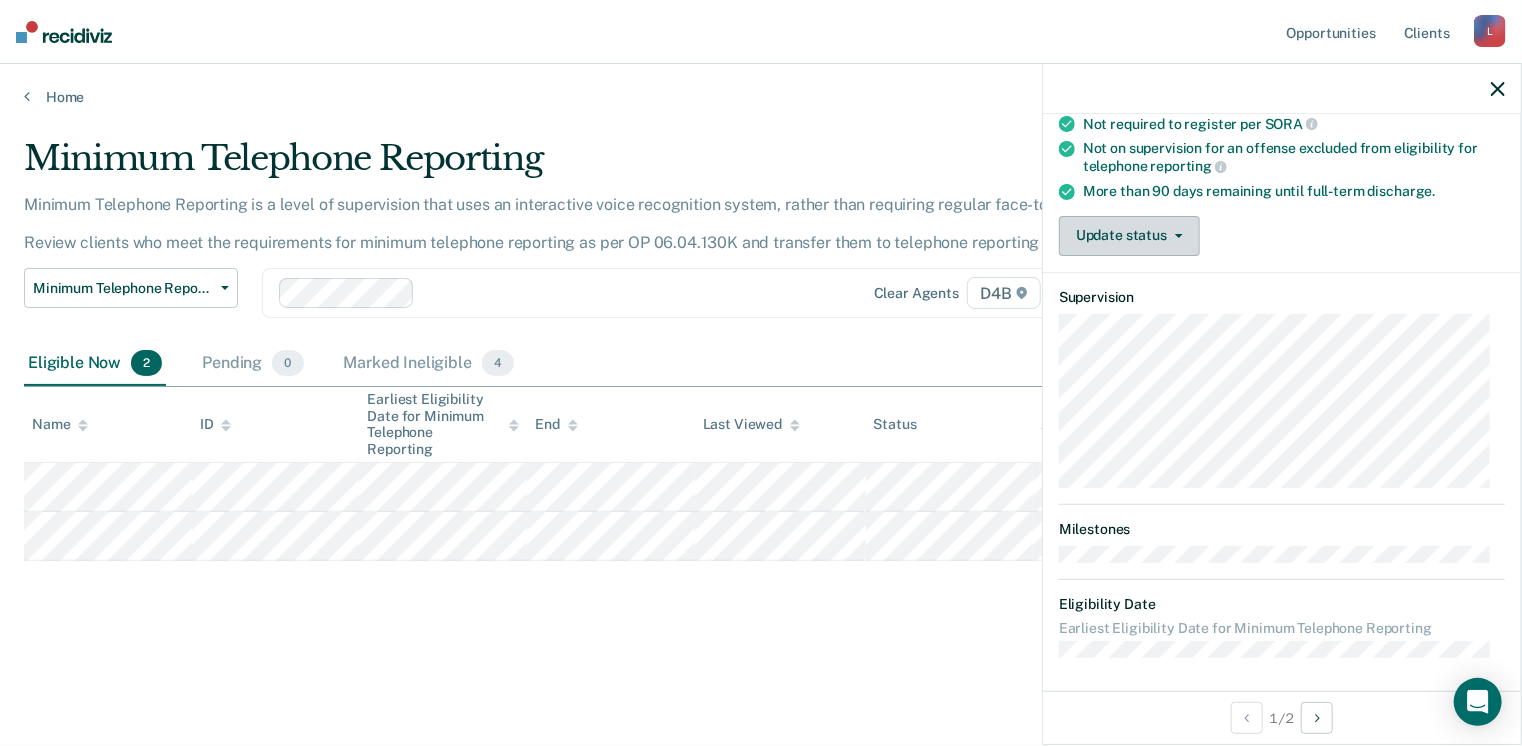 click on "Update status" at bounding box center [1129, 236] 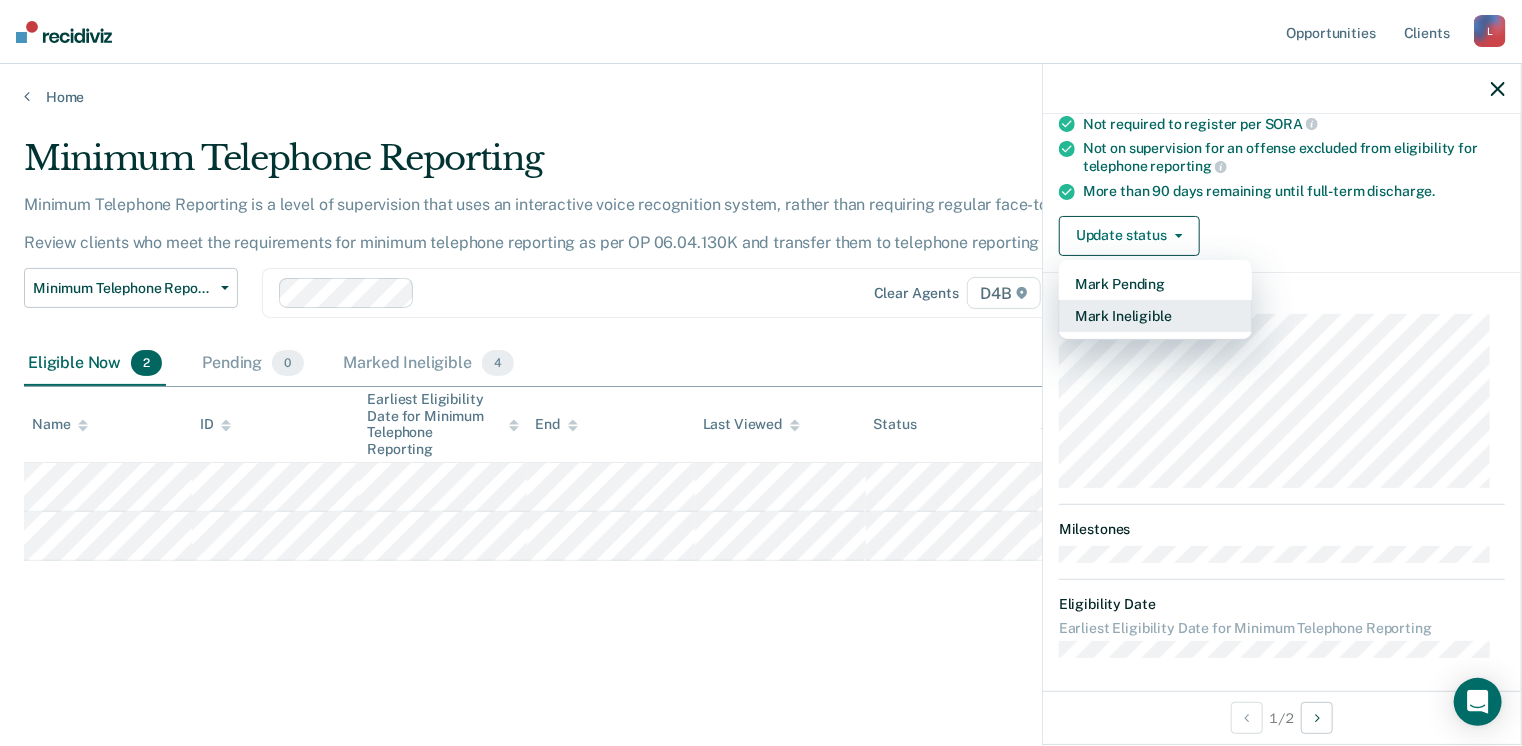 click on "Mark Ineligible" at bounding box center [1155, 316] 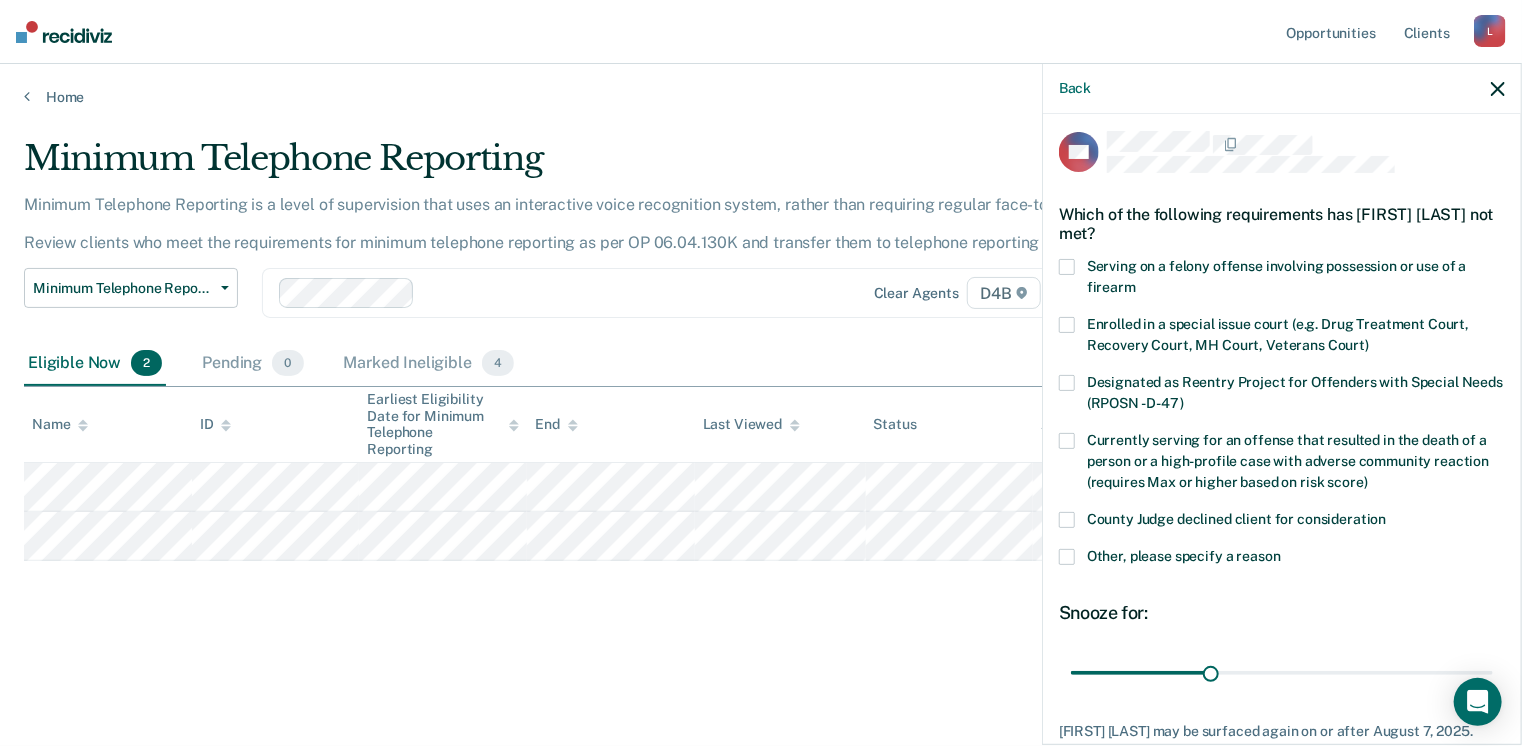 scroll, scrollTop: 0, scrollLeft: 0, axis: both 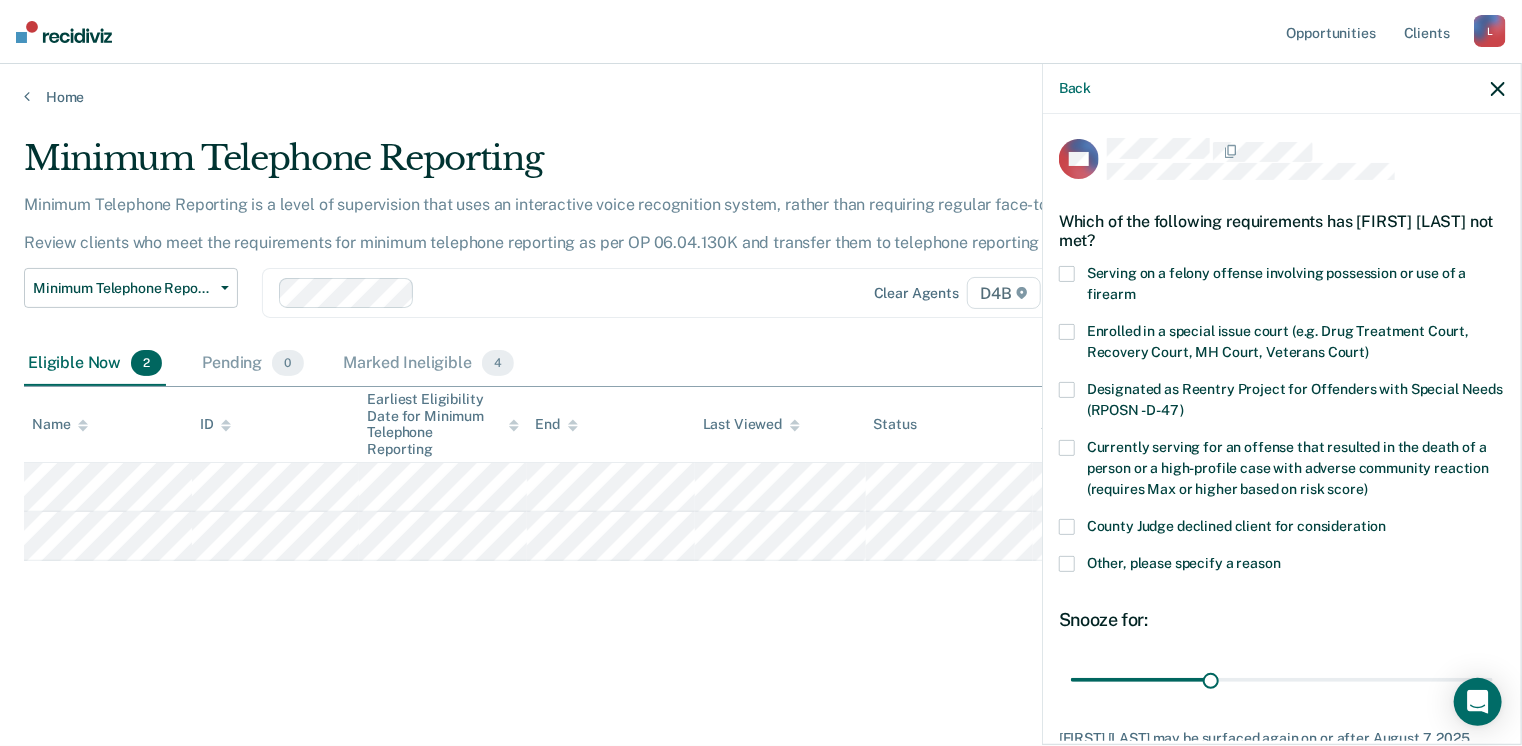 click on "Serving on a felony offense involving possession or use of a firearm" at bounding box center [1277, 283] 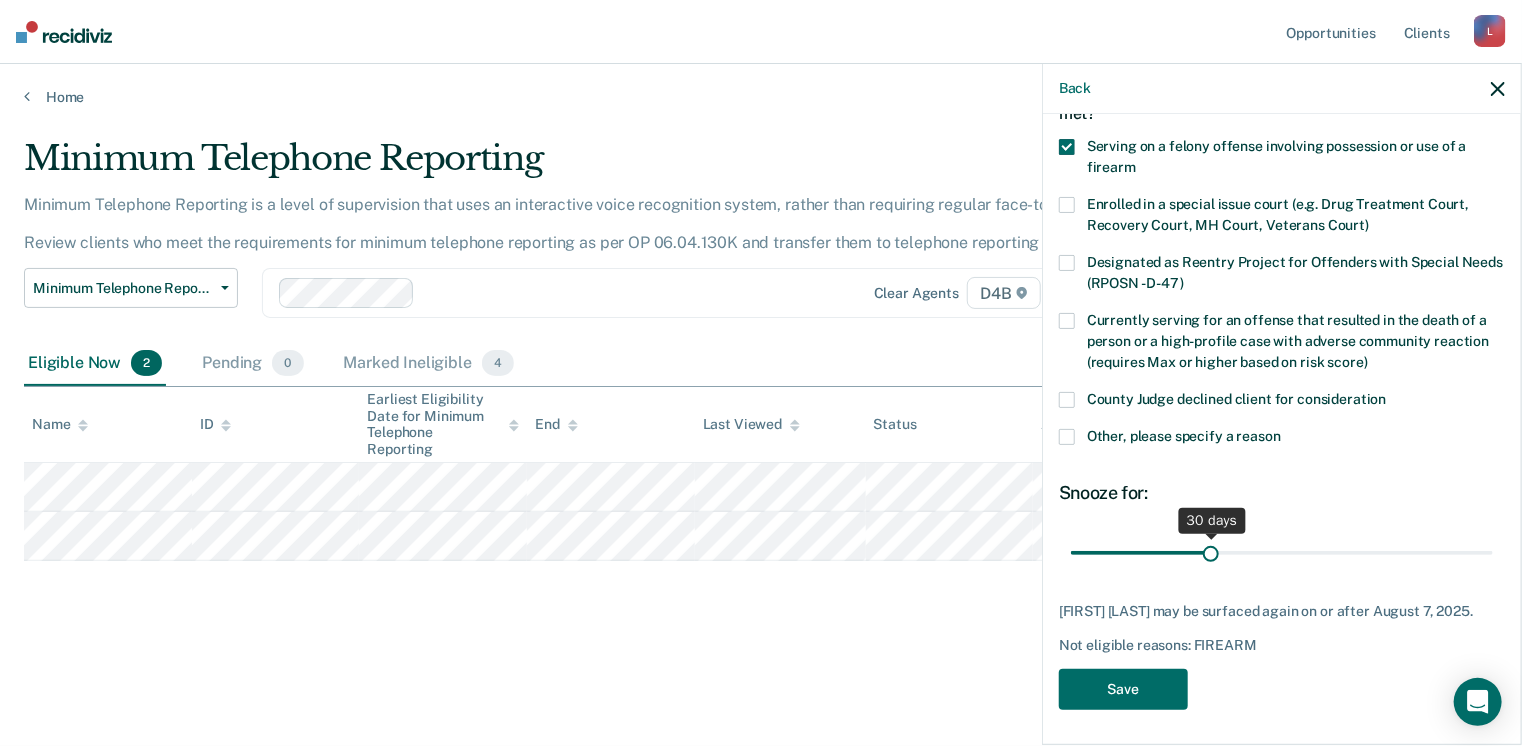 scroll, scrollTop: 129, scrollLeft: 0, axis: vertical 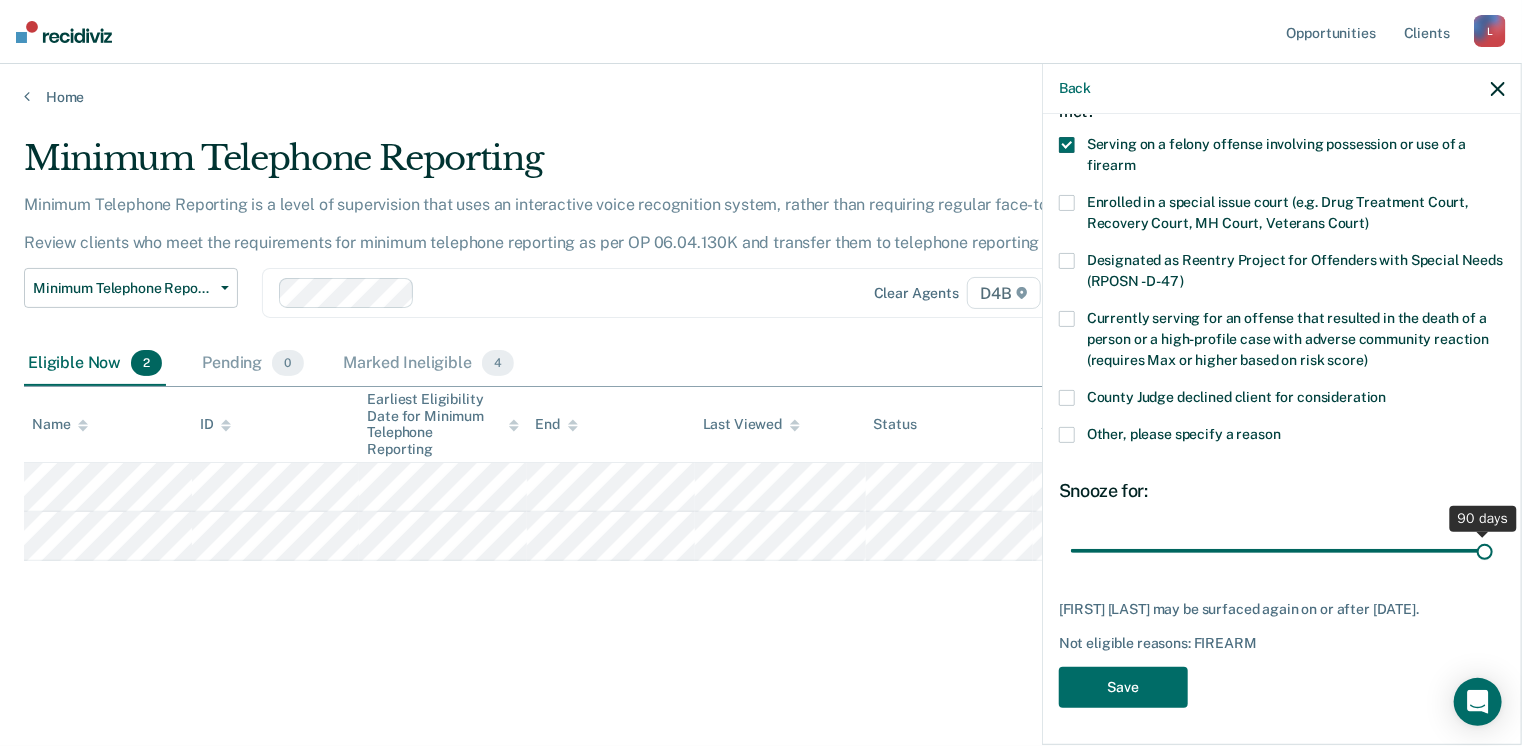 drag, startPoint x: 1212, startPoint y: 541, endPoint x: 1493, endPoint y: 547, distance: 281.06406 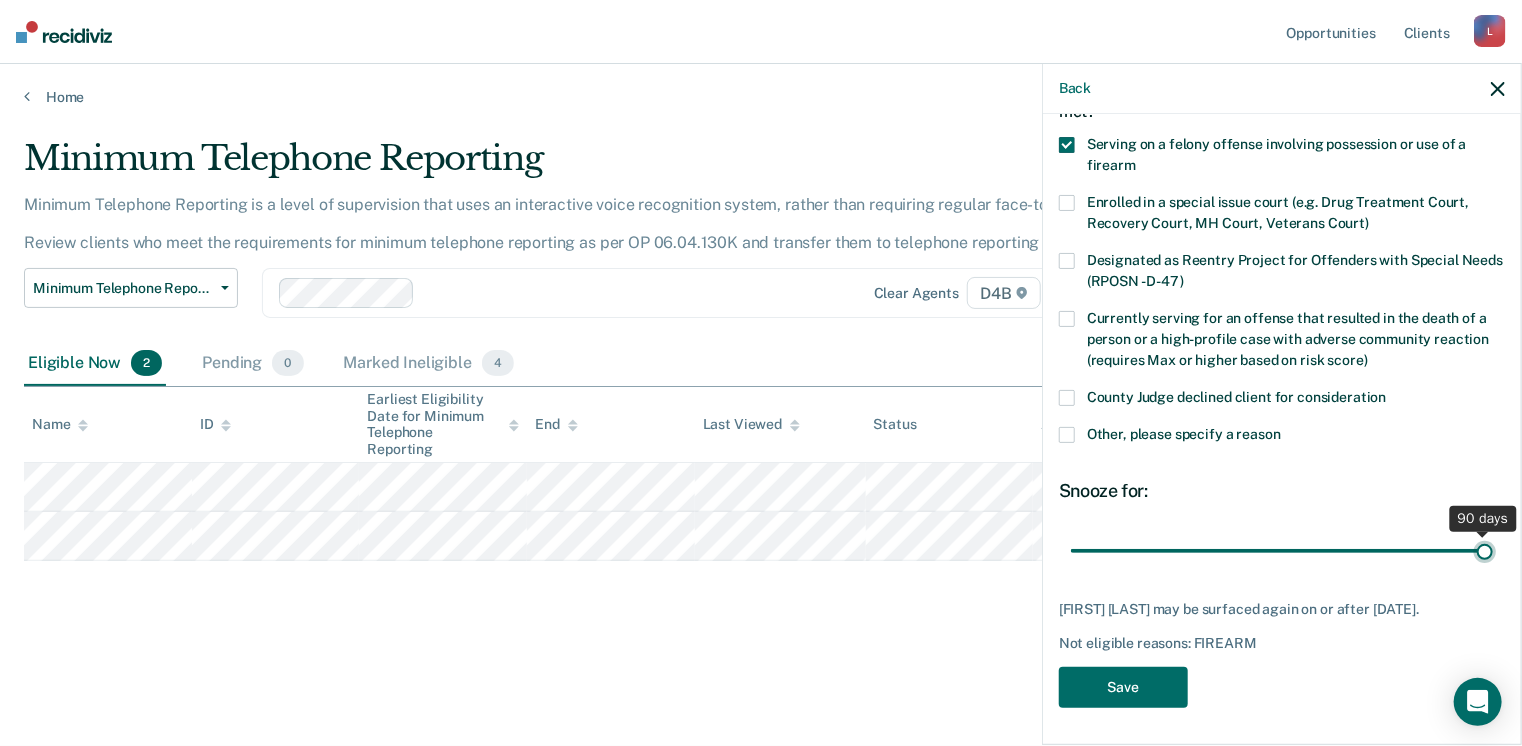 type on "90" 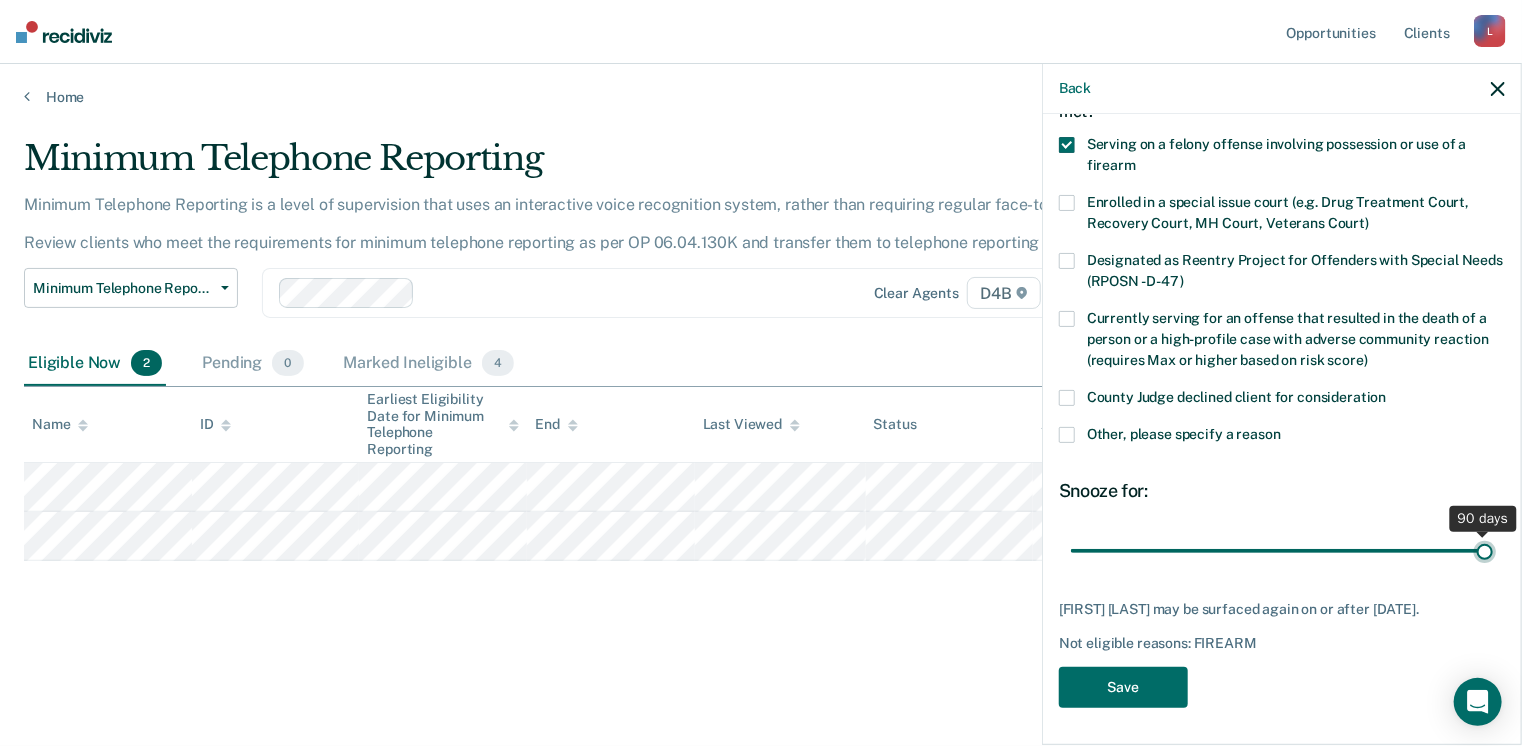 click at bounding box center [1282, 551] 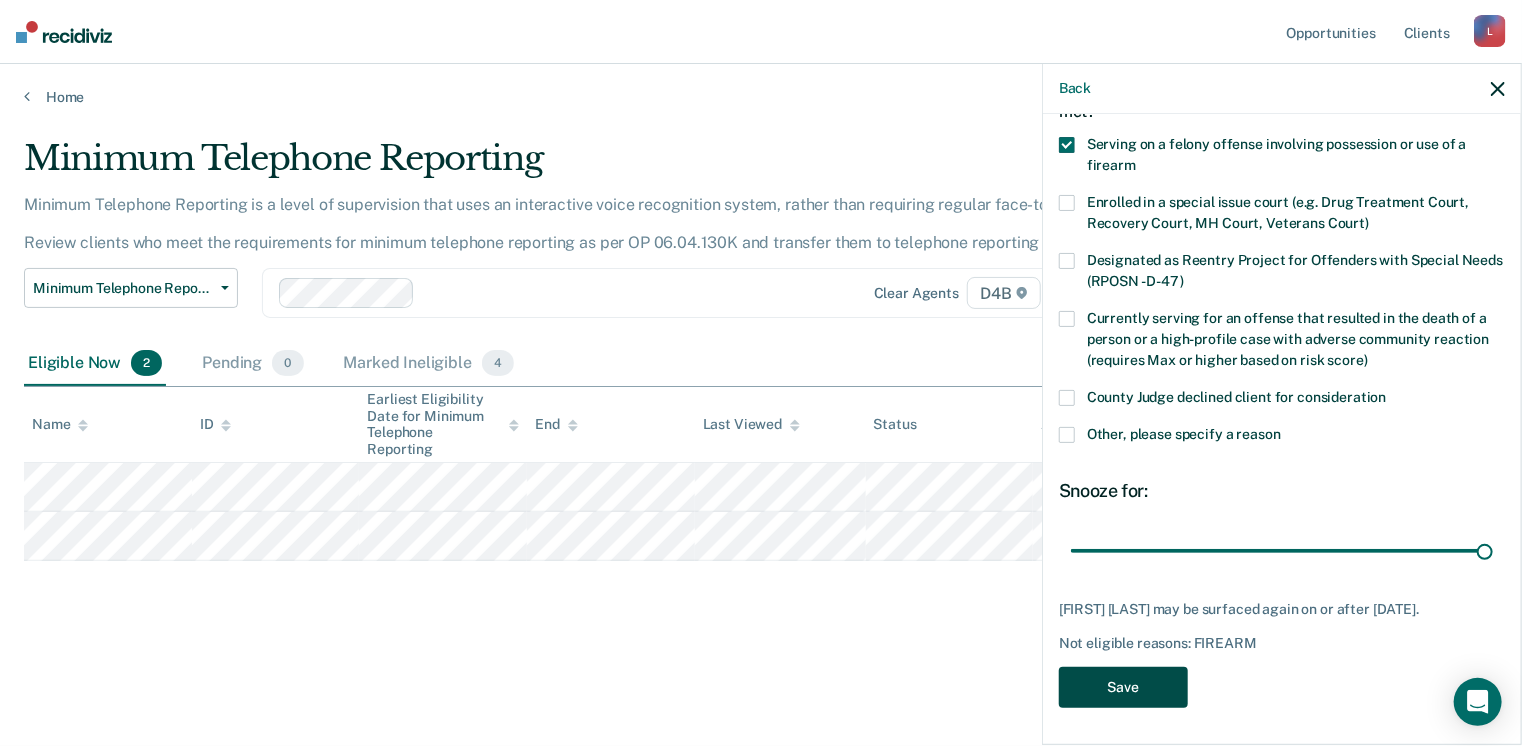 click on "Save" at bounding box center (1123, 687) 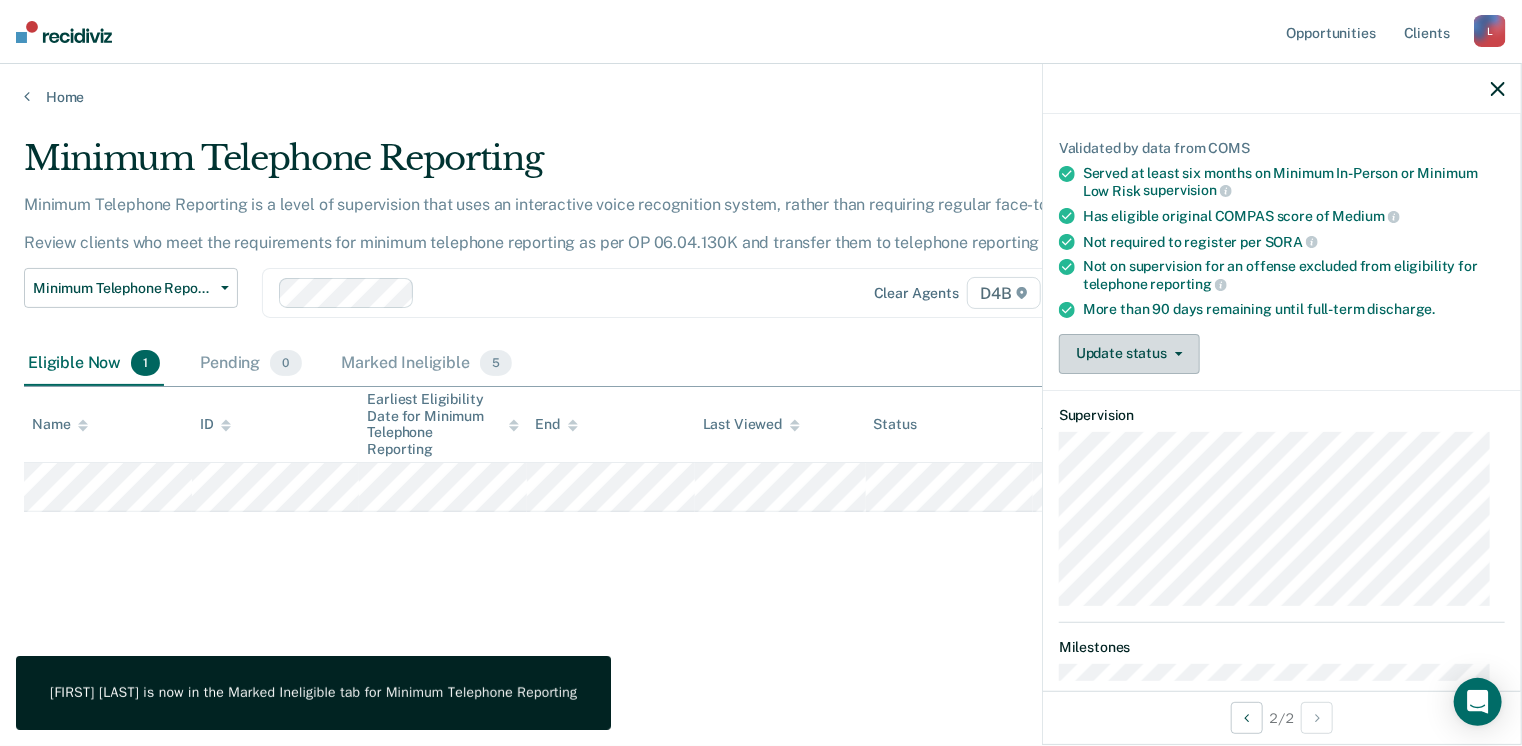 click on "Update status" at bounding box center [1129, 354] 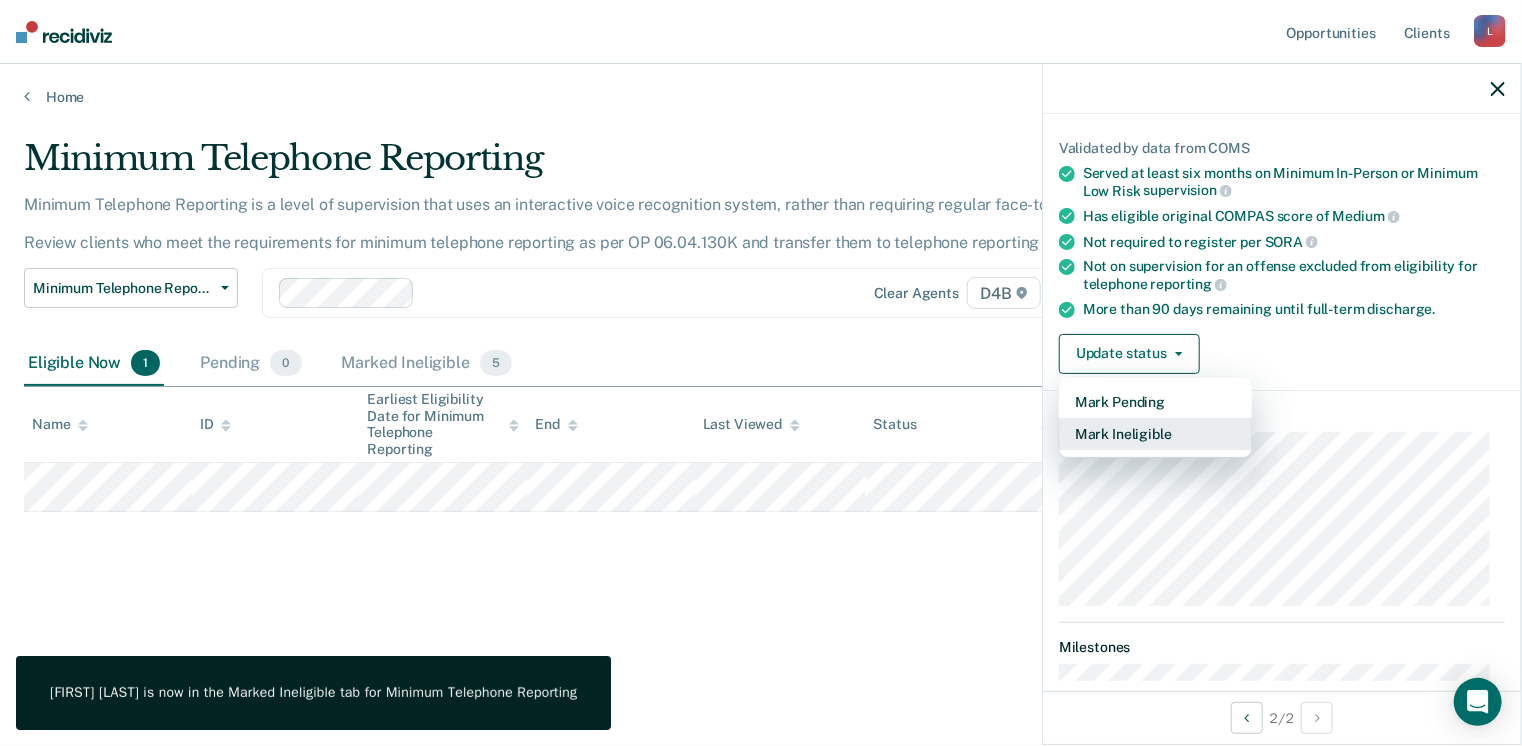 click on "Mark Ineligible" at bounding box center [1155, 434] 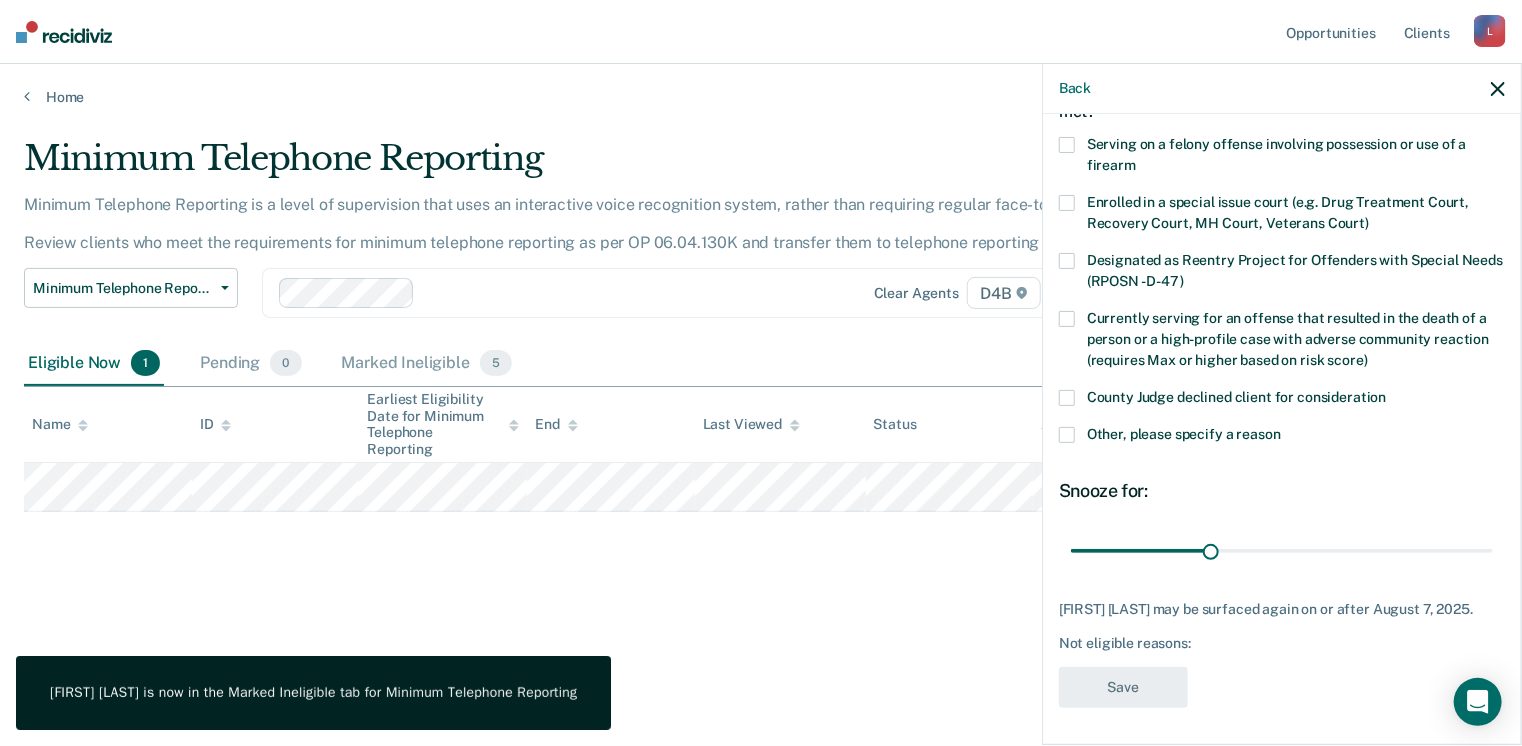 scroll, scrollTop: 29, scrollLeft: 0, axis: vertical 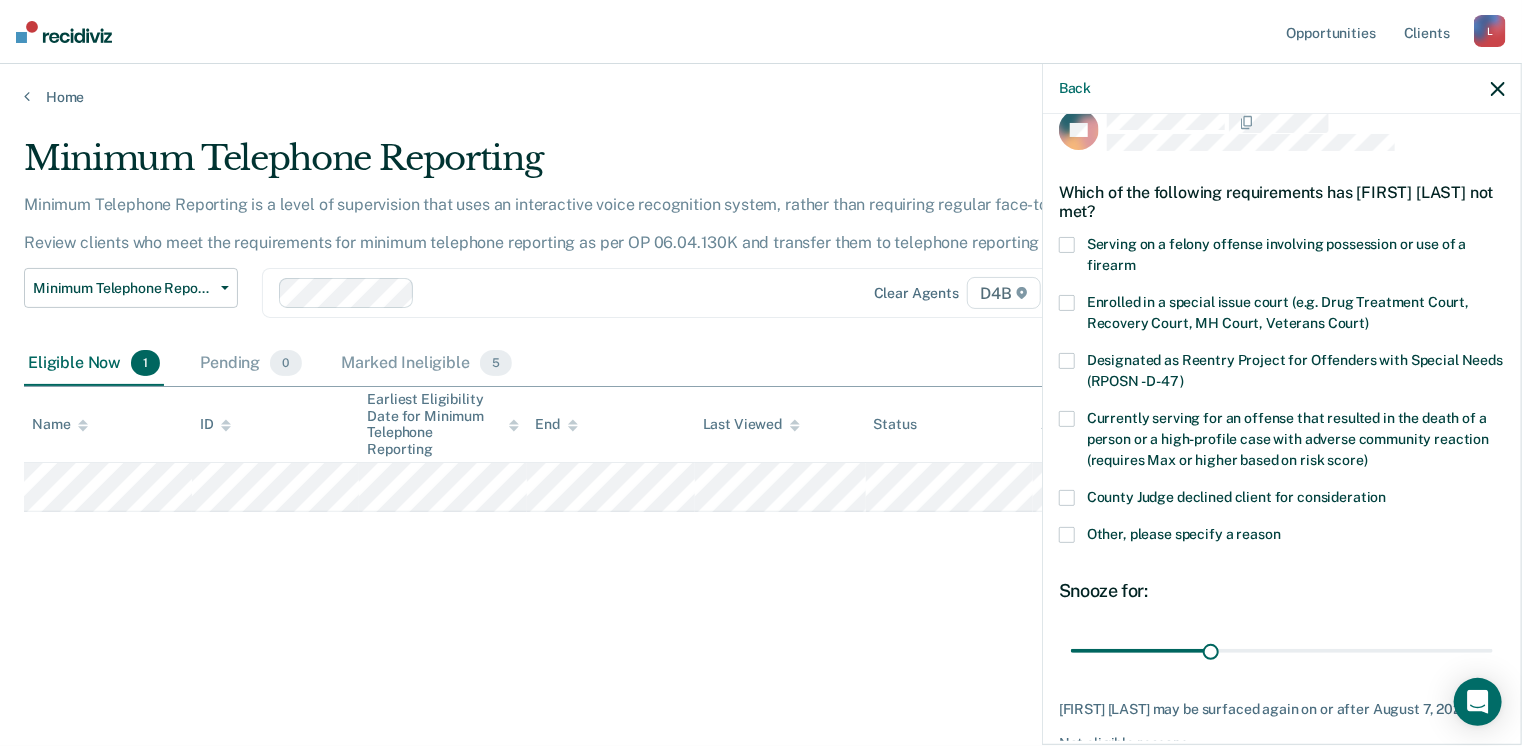 click on "County Judge declined client for consideration" at bounding box center [1237, 497] 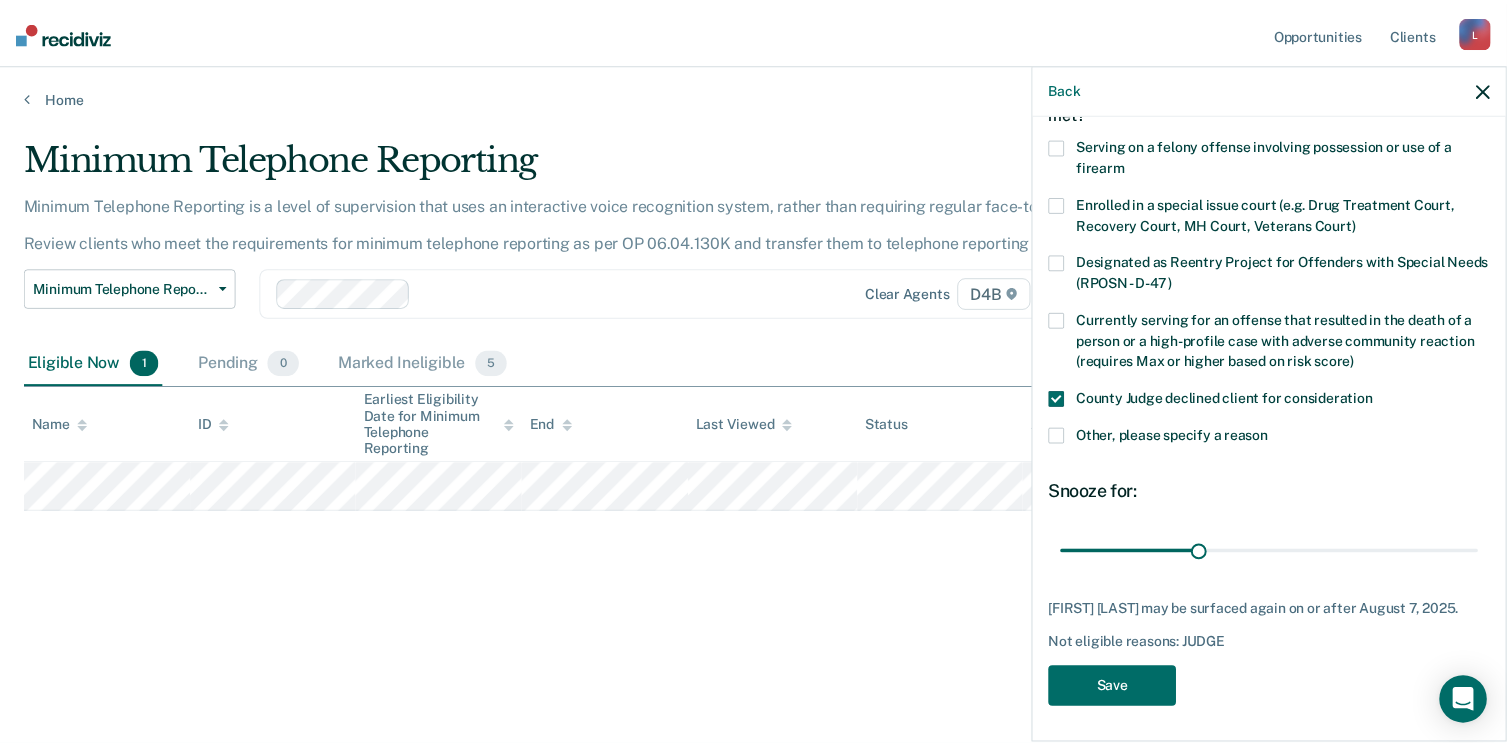 scroll, scrollTop: 129, scrollLeft: 0, axis: vertical 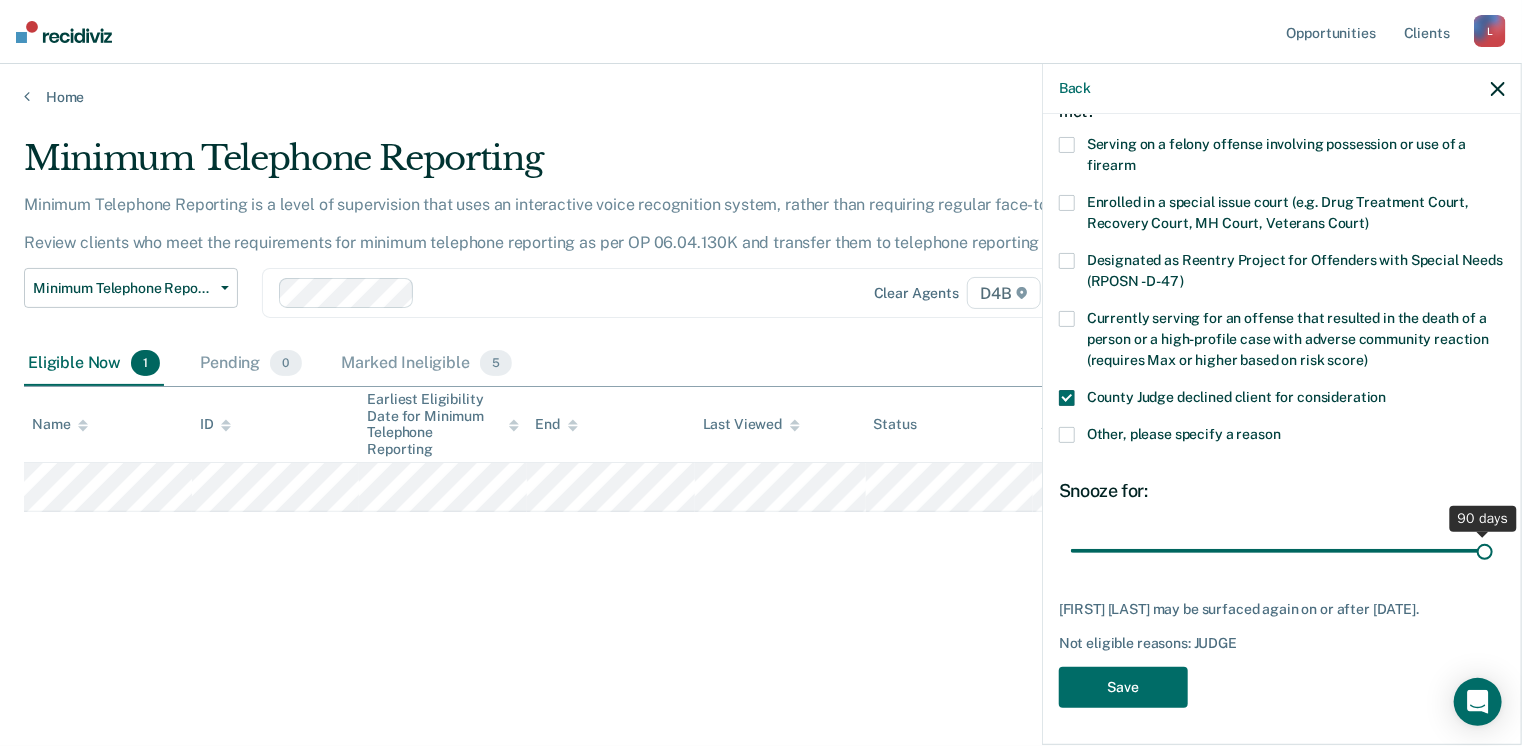 drag, startPoint x: 1206, startPoint y: 549, endPoint x: 1506, endPoint y: 577, distance: 301.30383 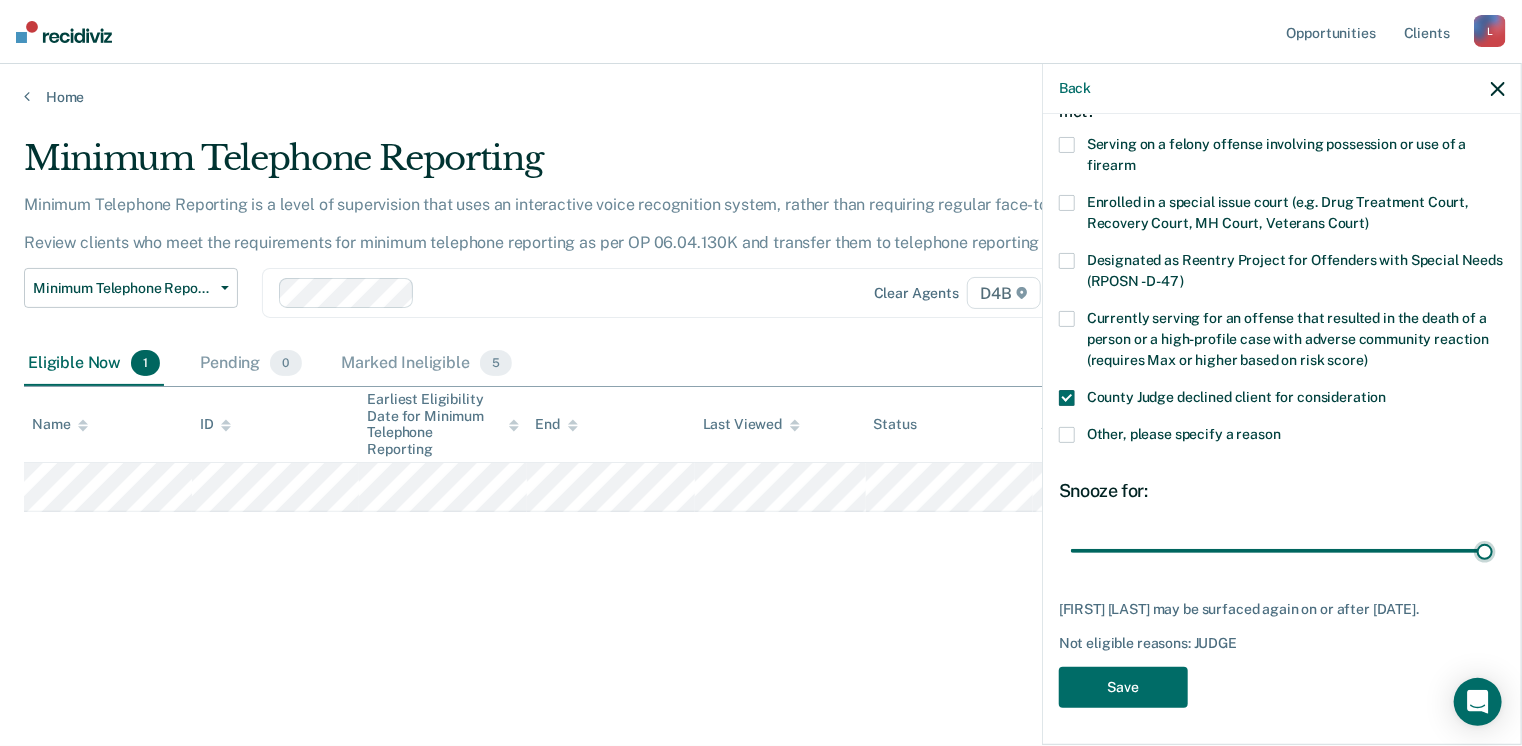 type on "90" 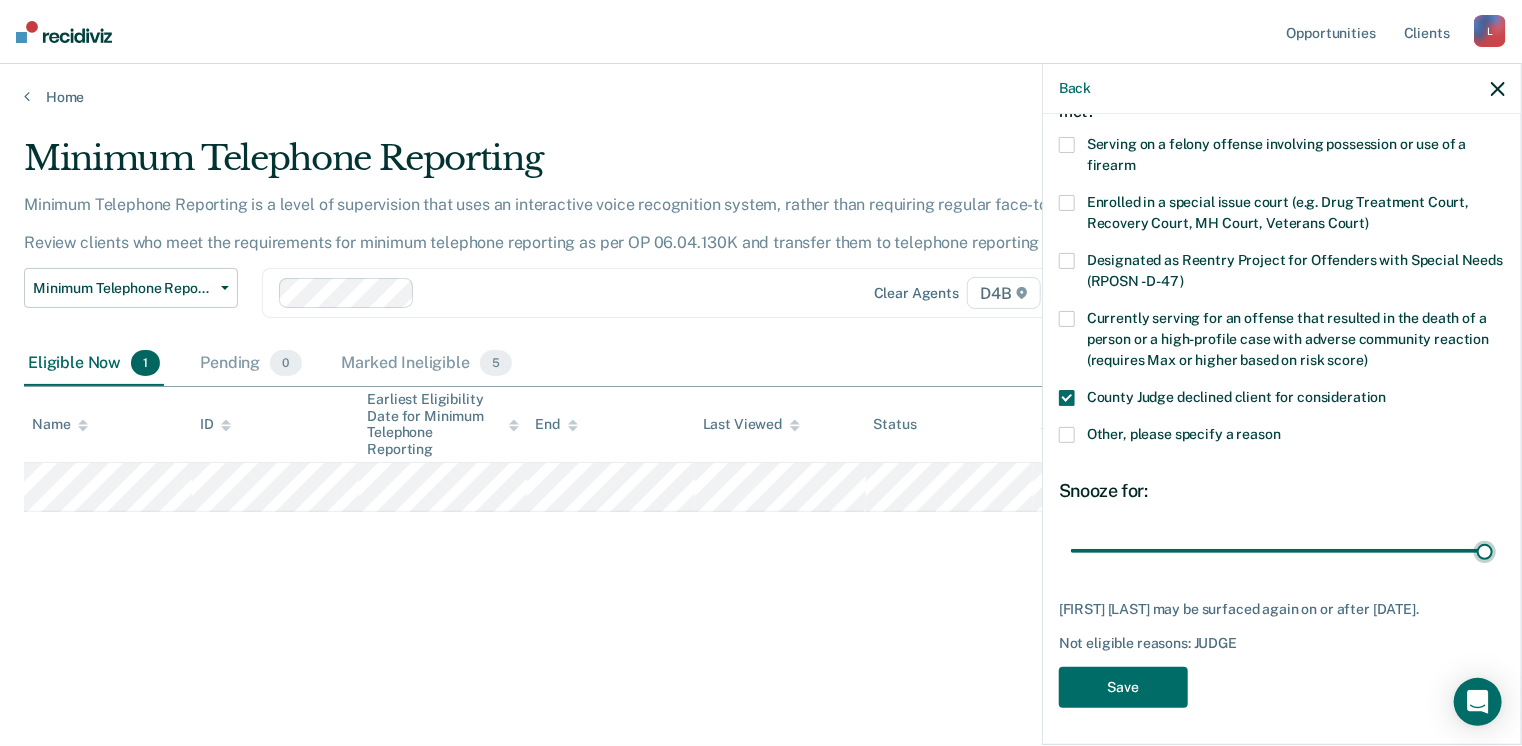 click at bounding box center [1282, 551] 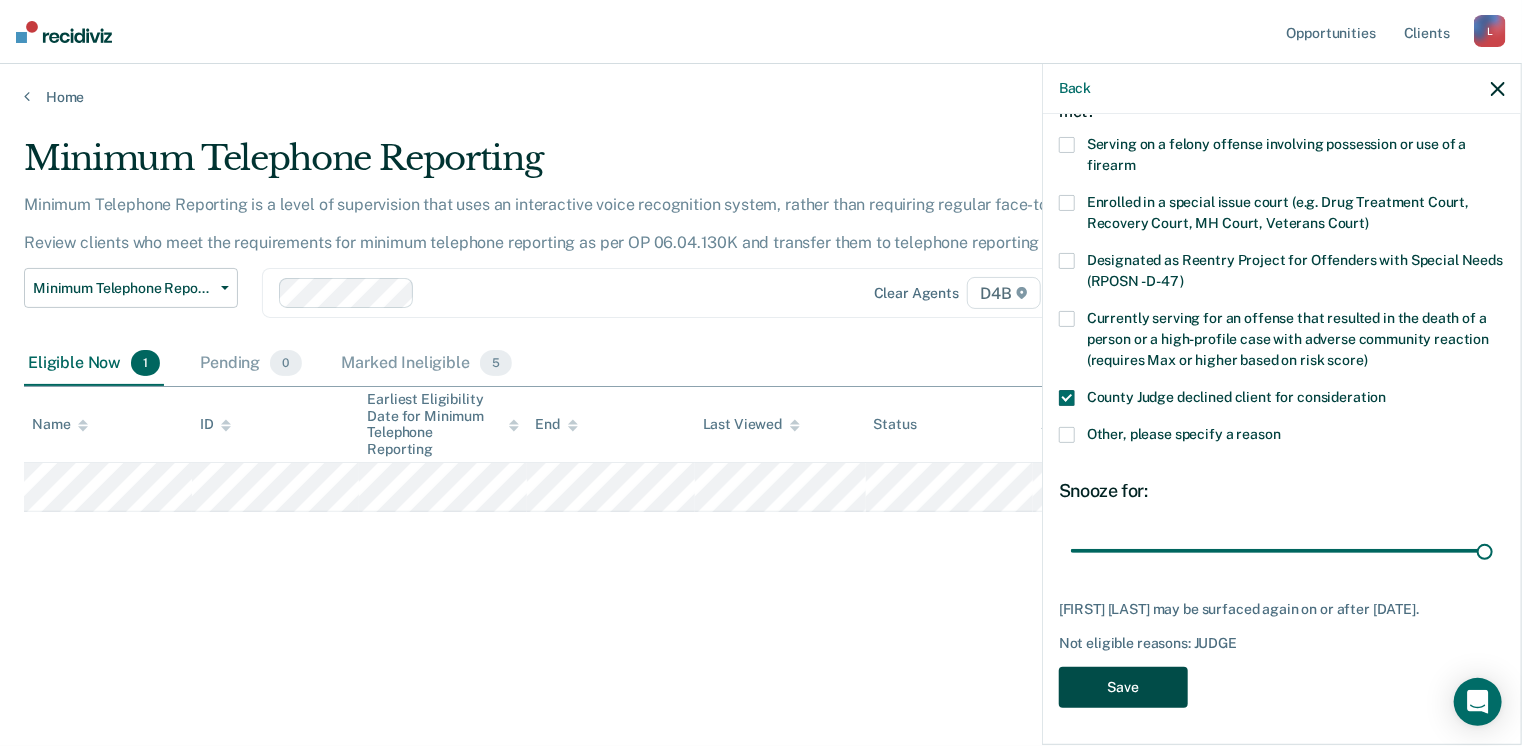 click on "Save" at bounding box center (1123, 687) 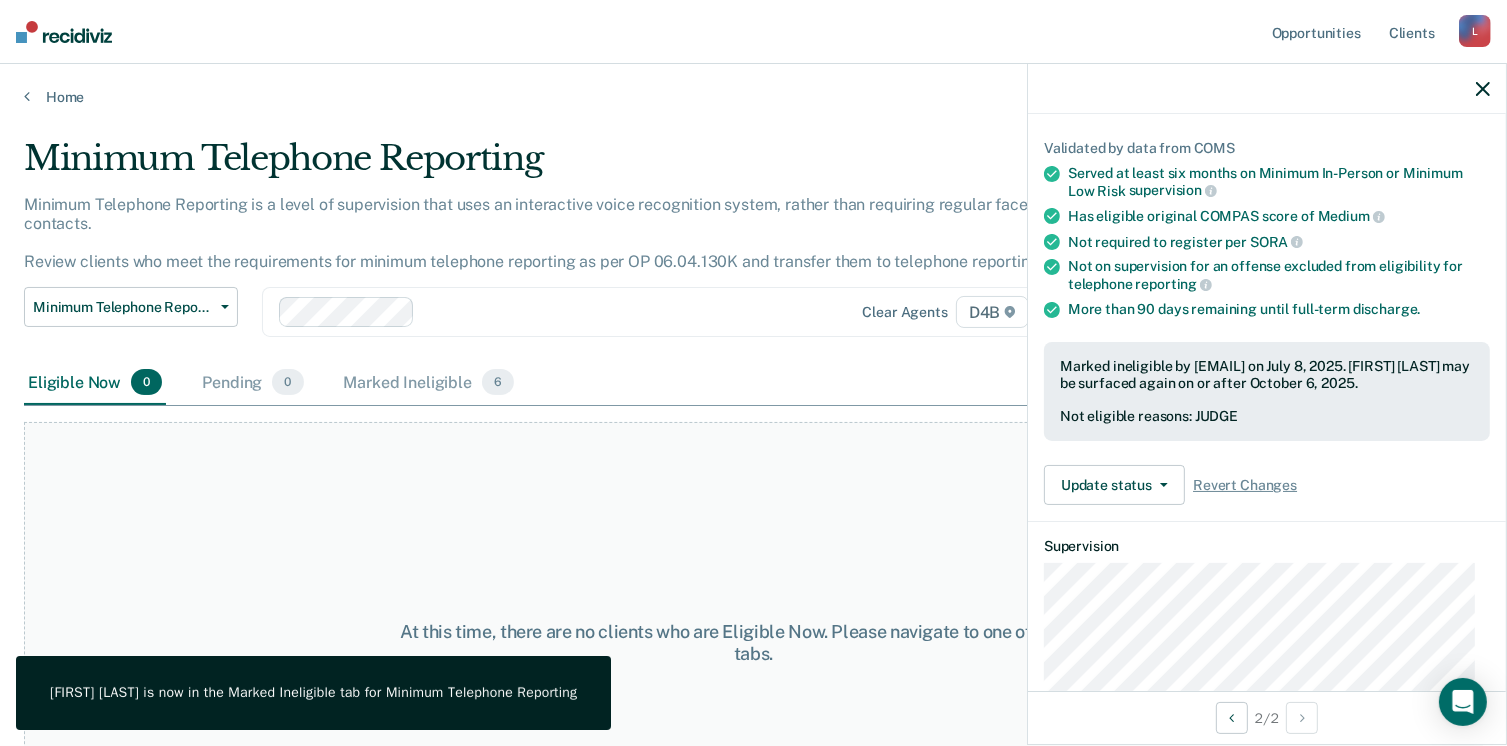 click on "Minimum Telephone Reporting Classification Review Early Discharge Minimum Telephone Reporting Overdue for Discharge Supervision Level Mismatch Clear   agents D4B" at bounding box center (589, 324) 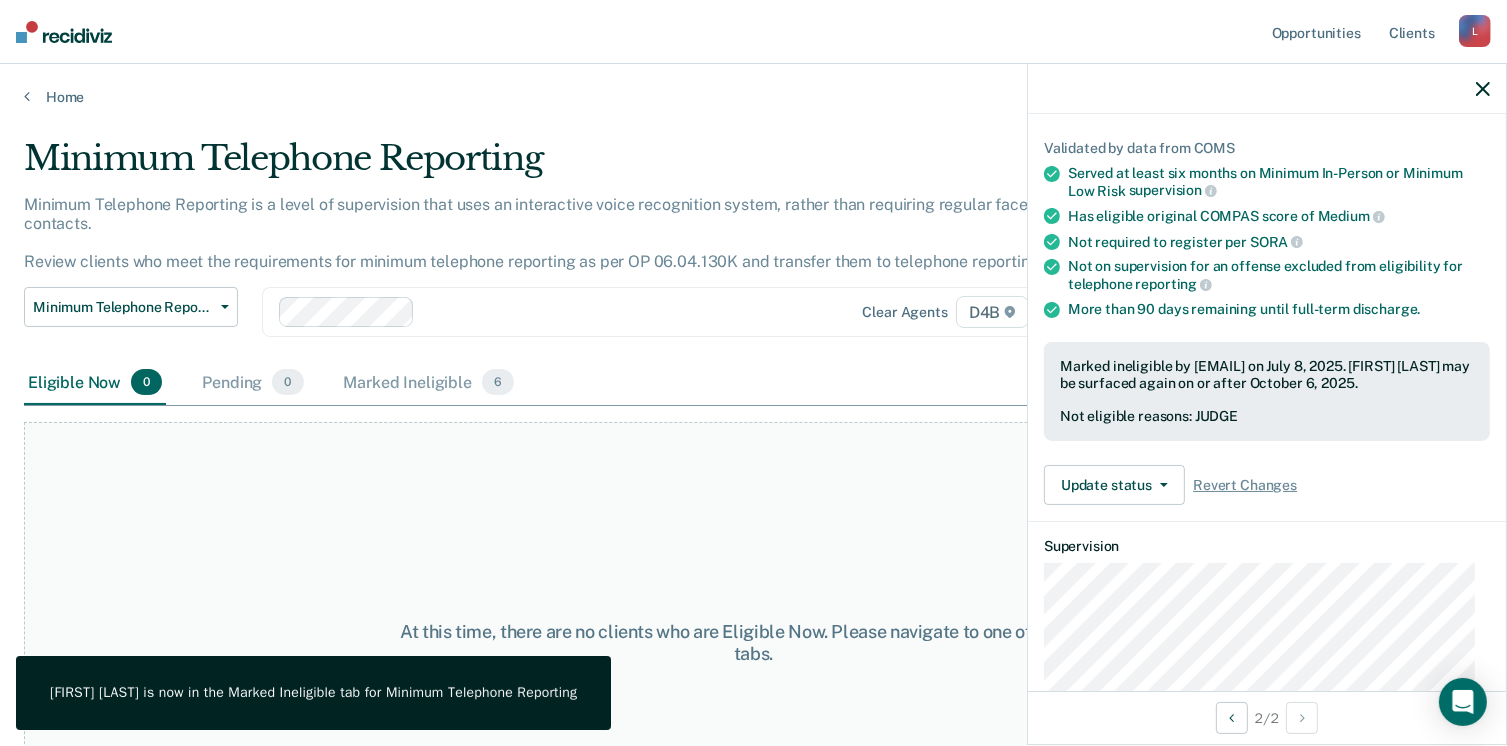 click at bounding box center (1483, 89) 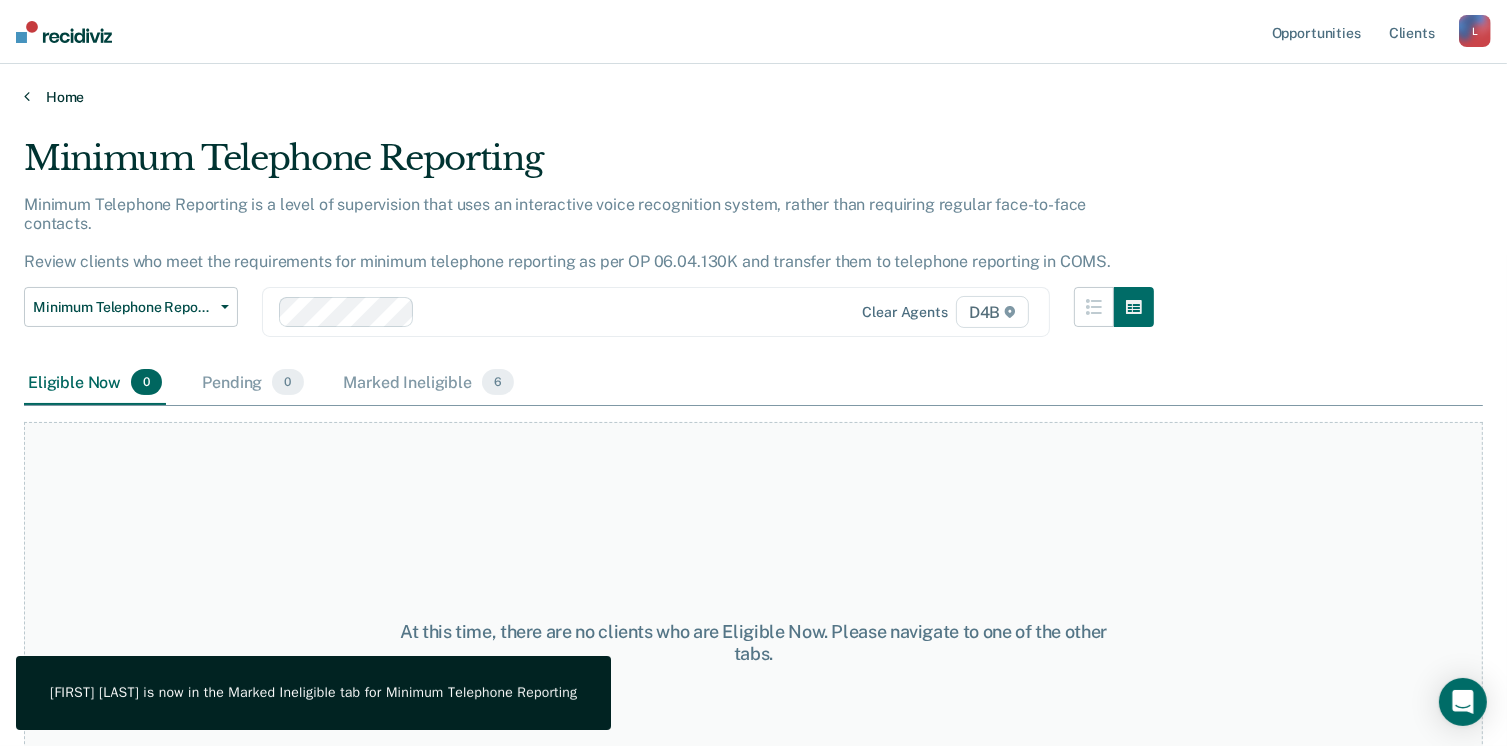 click on "Home" at bounding box center (753, 97) 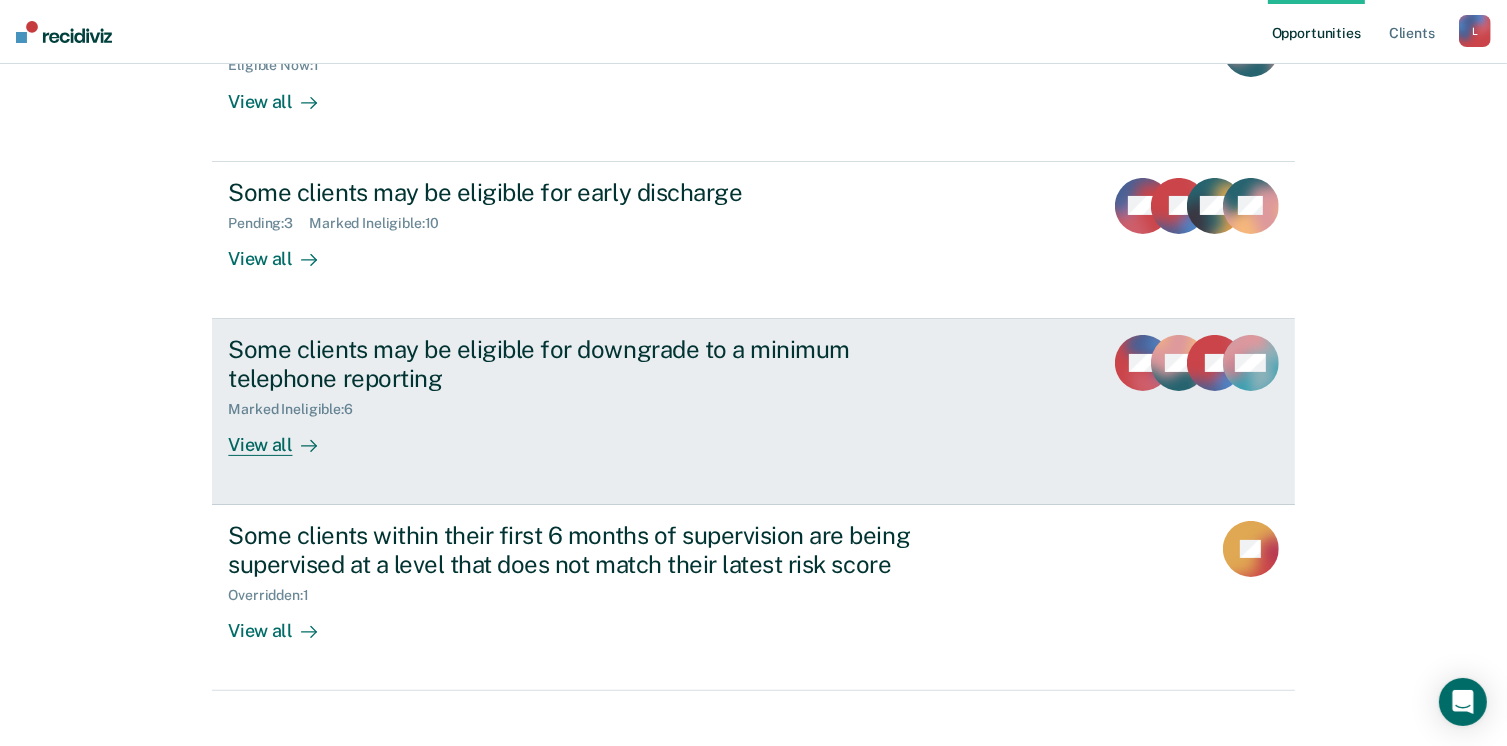 scroll, scrollTop: 300, scrollLeft: 0, axis: vertical 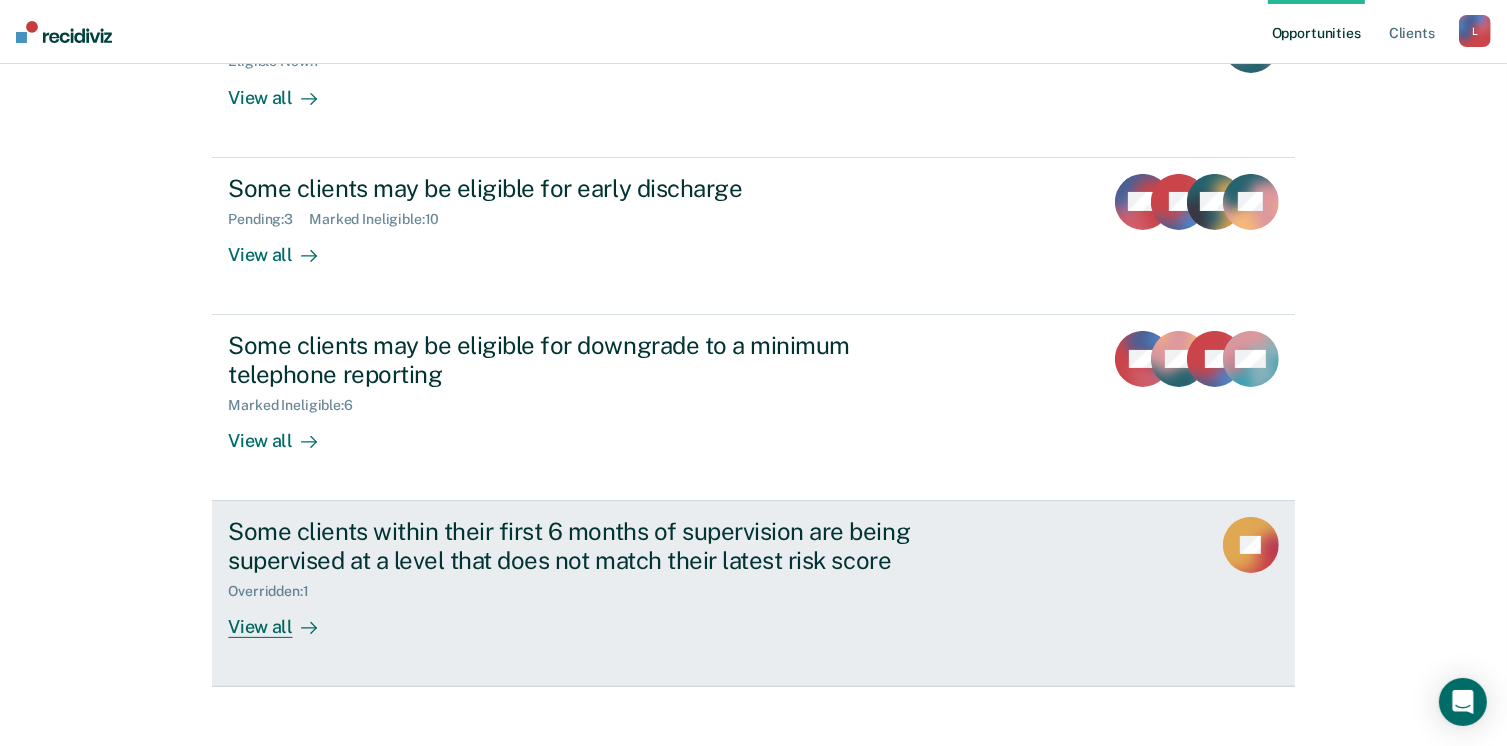 click on "Some clients within their first 6 months of supervision are being supervised at a level that does not match their latest risk score" at bounding box center (579, 546) 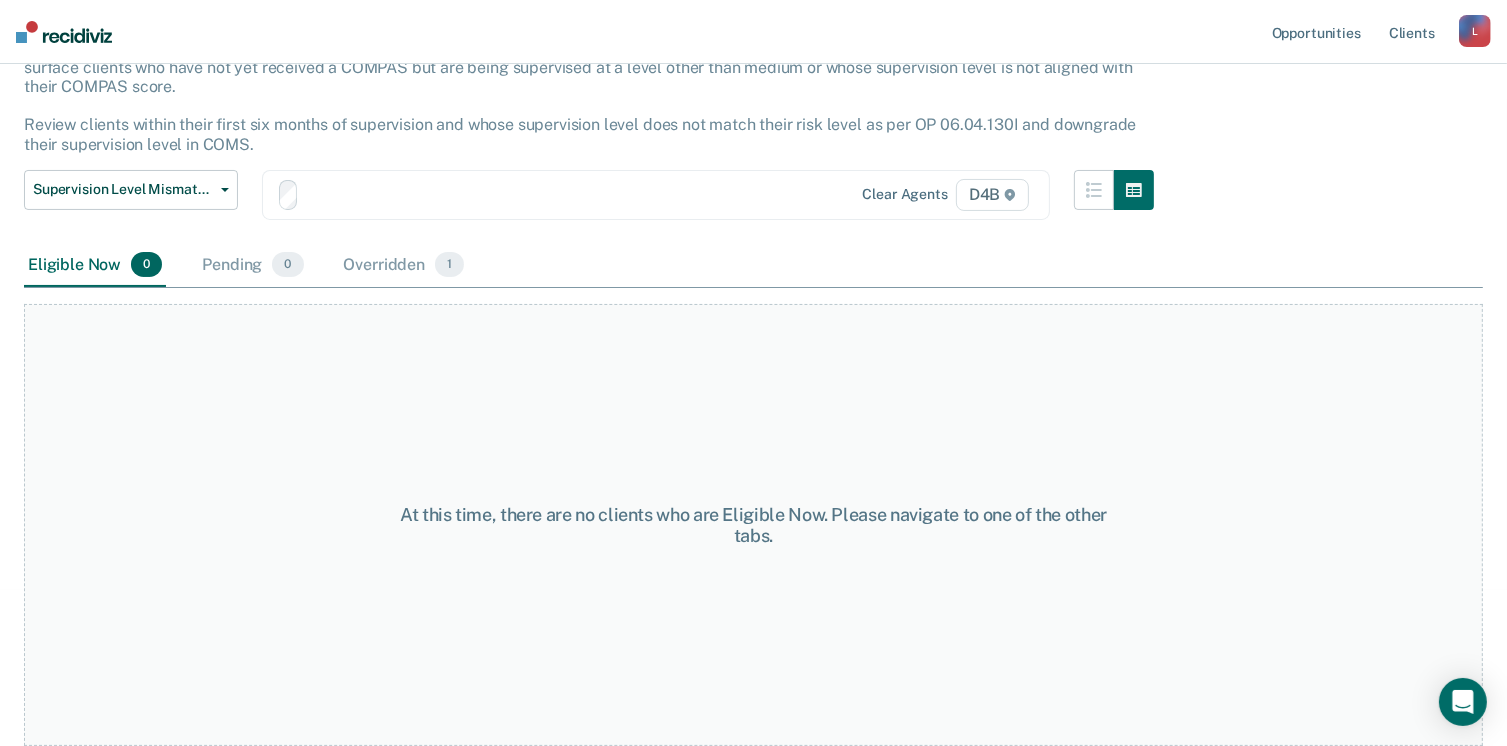scroll, scrollTop: 0, scrollLeft: 0, axis: both 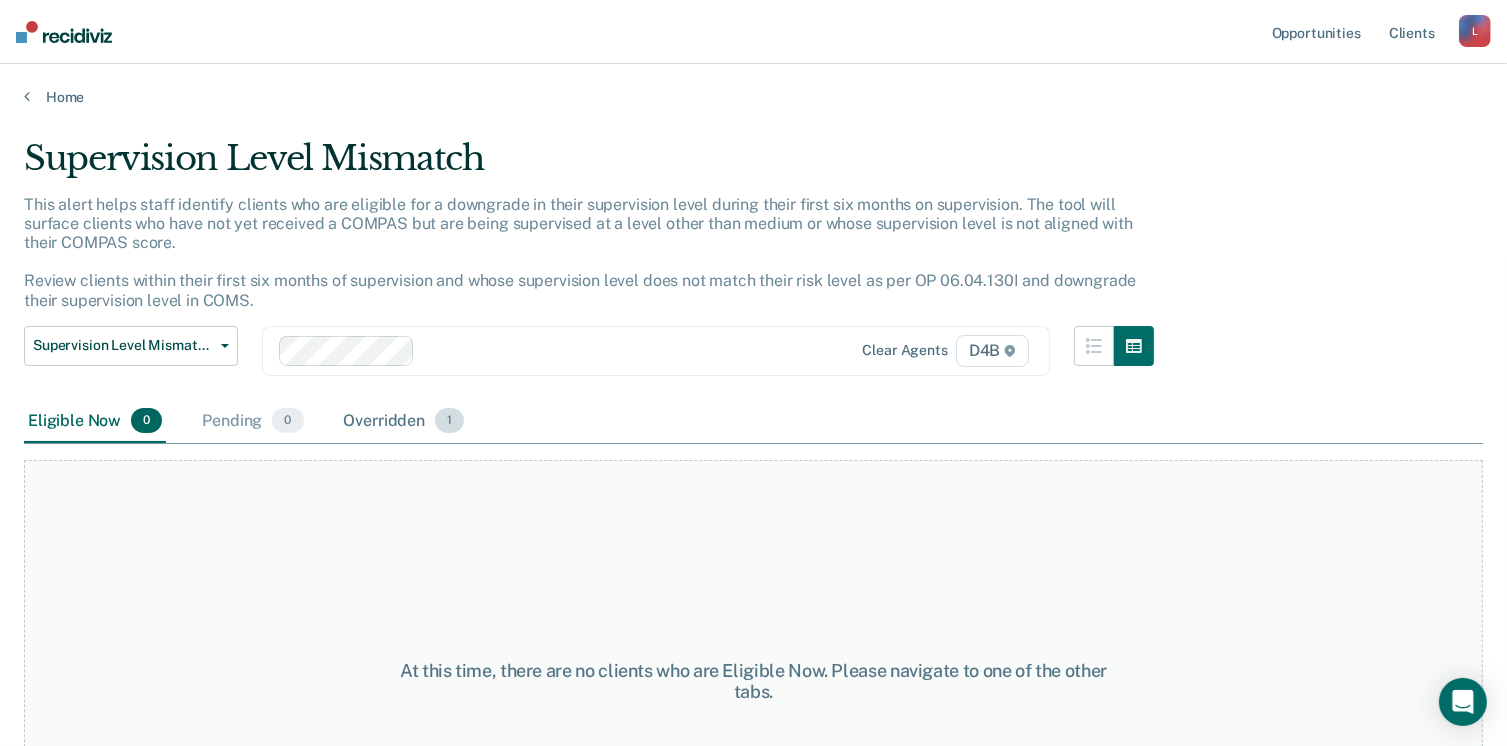 click on "Overridden 1" at bounding box center [404, 422] 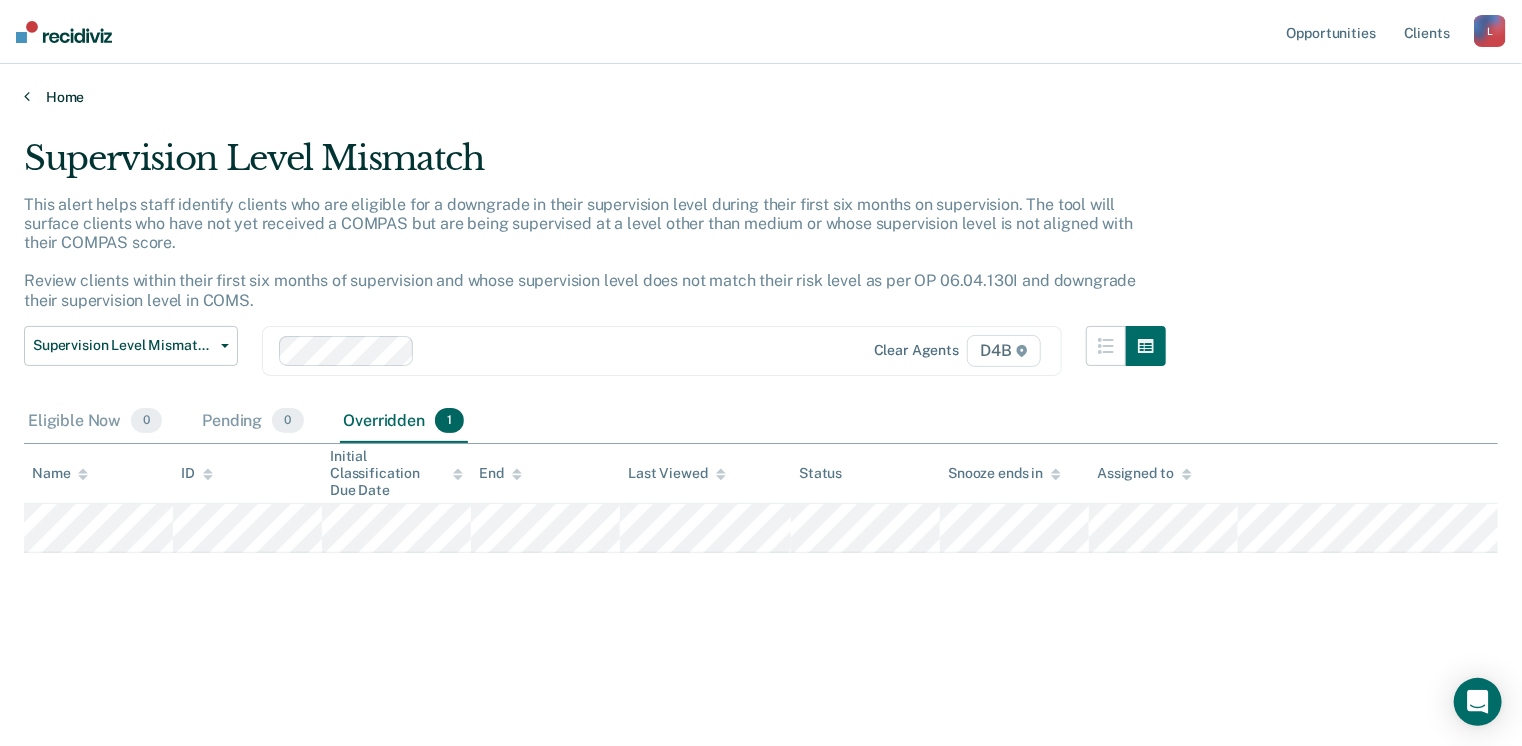 click on "Home" at bounding box center [761, 97] 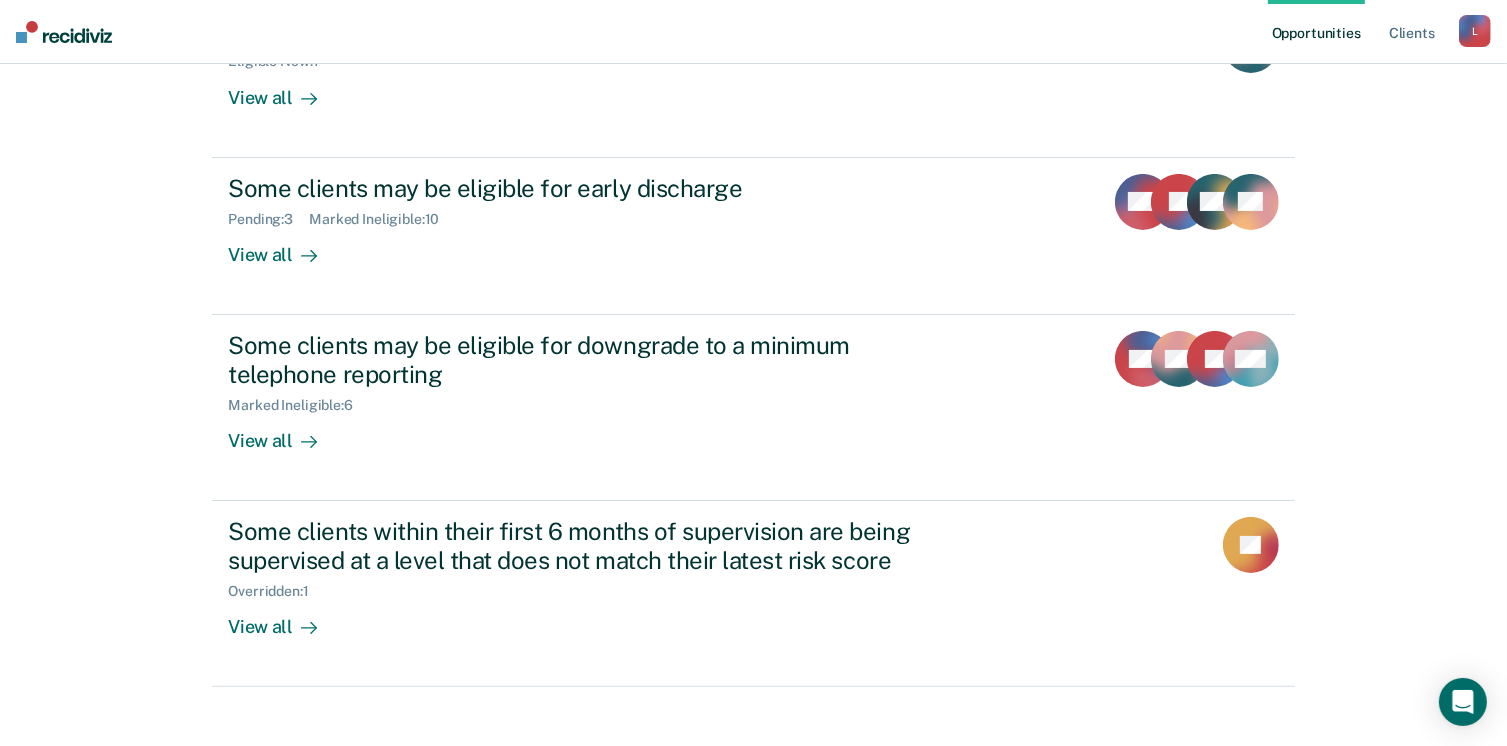 scroll, scrollTop: 200, scrollLeft: 0, axis: vertical 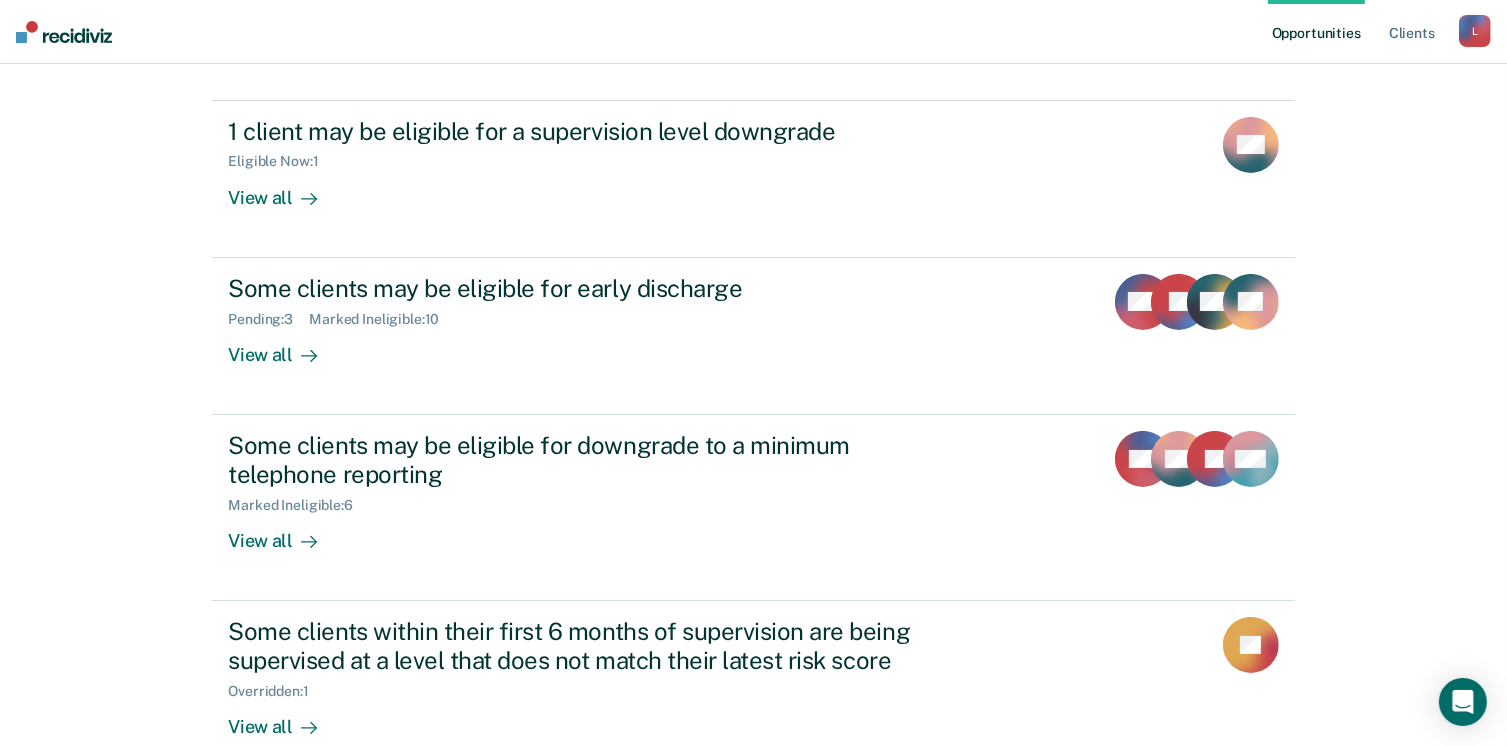 click on "Opportunities Client s [EMAIL] L Profile How it works Log Out Clear   agents D4B   Hi, [FIRST]. We’ve found some outstanding items across 1 caseload 1 client may be eligible for a supervision level downgrade Eligible Now :  1 View all   MT Some clients may be eligible for early discharge Pending :  3 Marked Ineligible :  10 View all   KM JT CM SB Some clients may be eligible for downgrade to a minimum telephone reporting Marked Ineligible :  6 View all   DH MT JT WC Some clients within their first 6 months of supervision are being supervised at a level that does not match their latest risk score Overridden :  1 View all   JG" at bounding box center (753, 333) 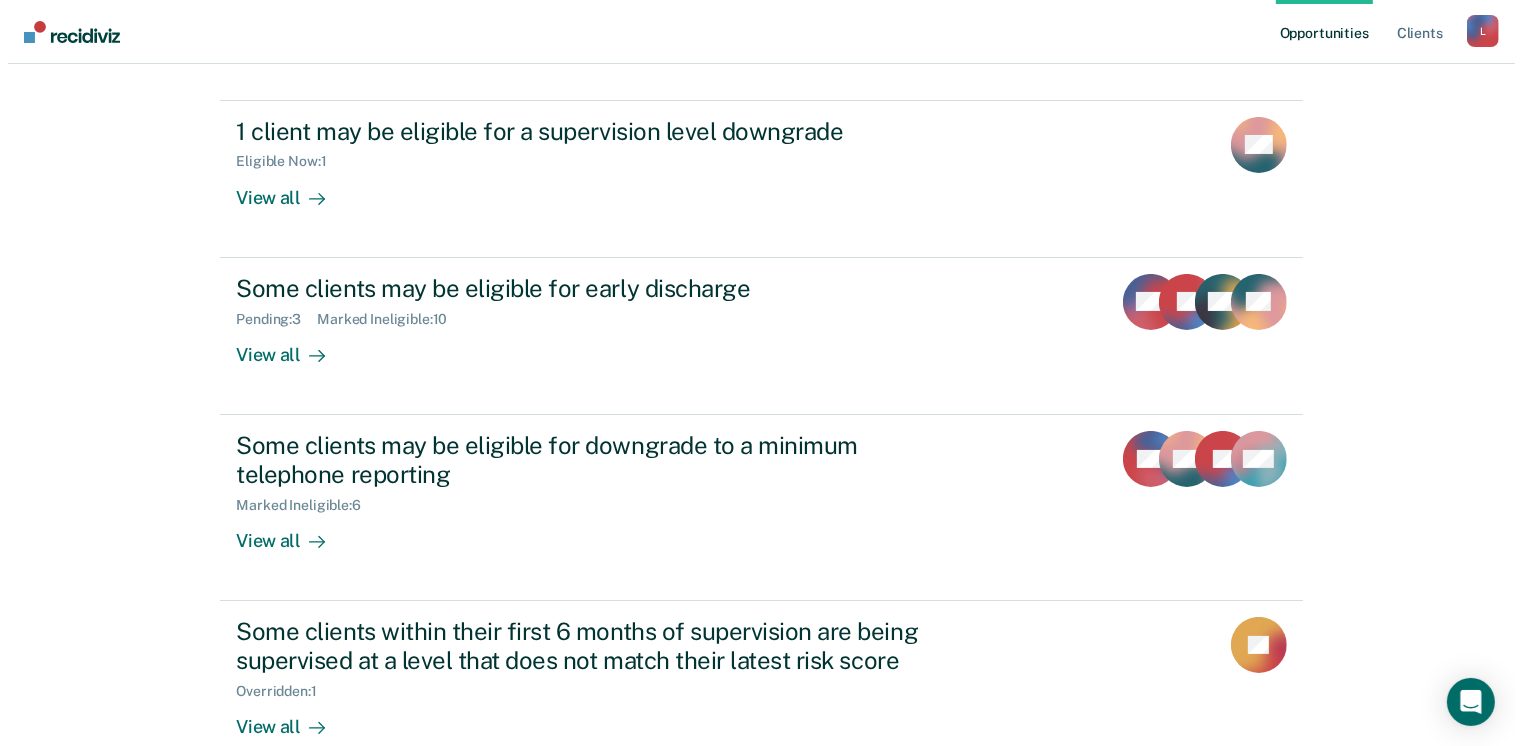 scroll, scrollTop: 0, scrollLeft: 0, axis: both 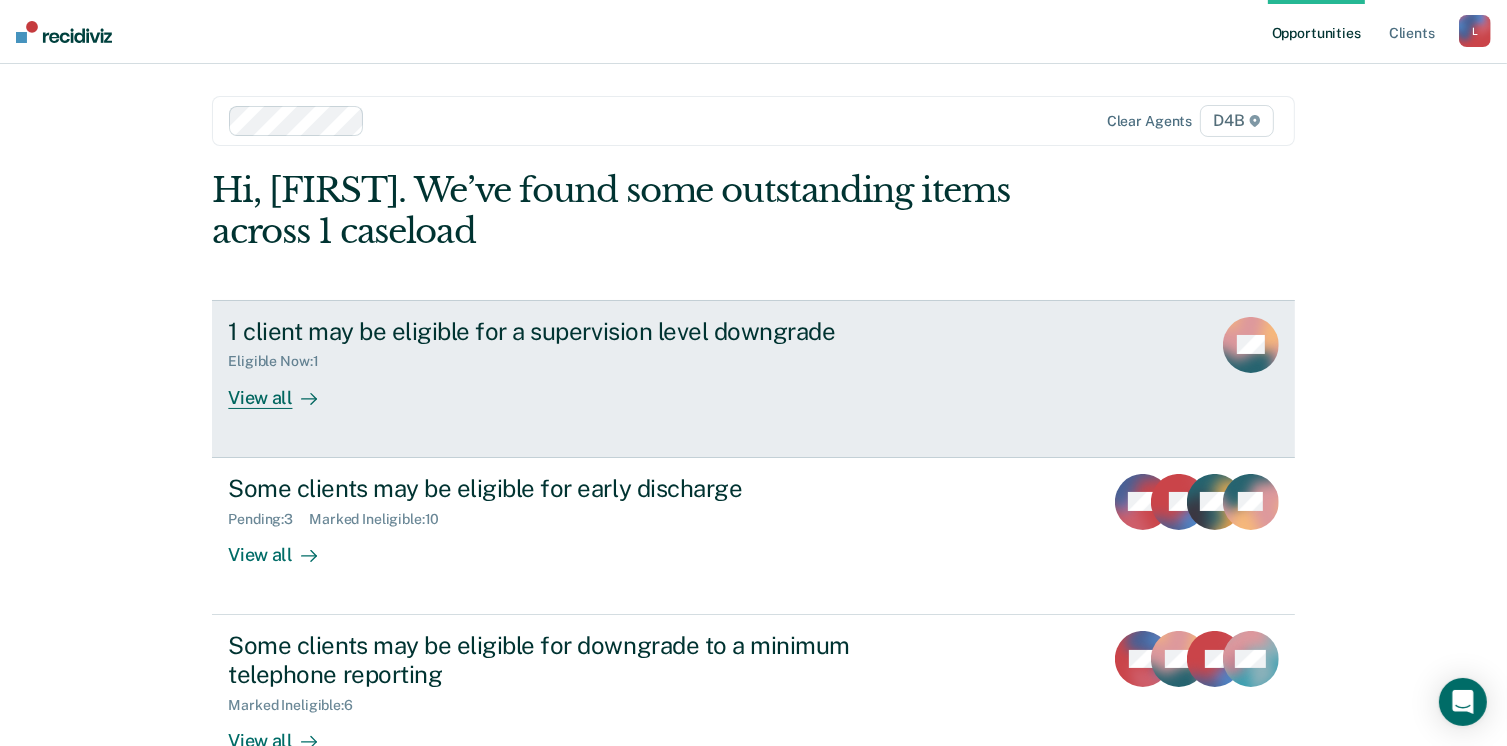 click on "View all" at bounding box center (284, 389) 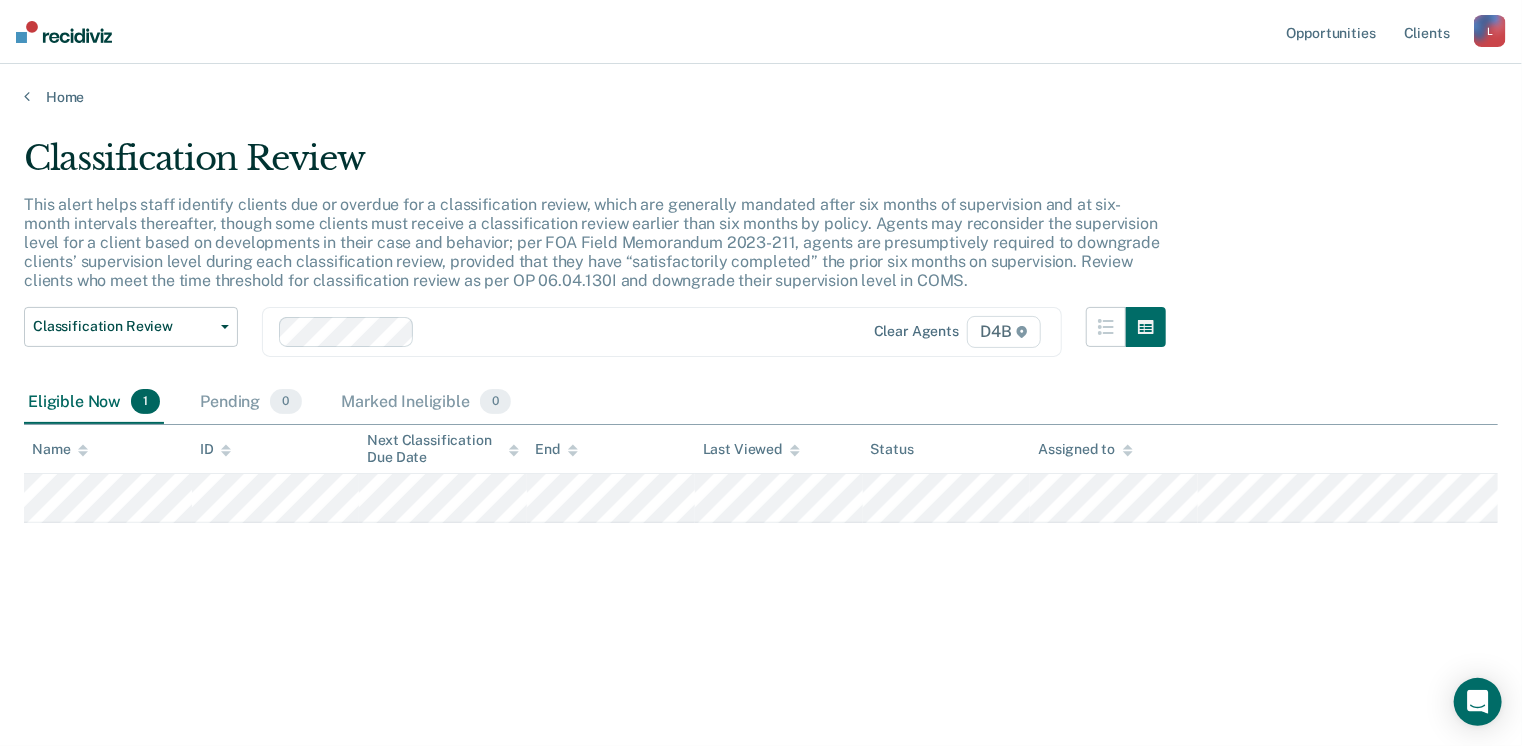 click on "Classification Review Classification Review Early Discharge Minimum Telephone Reporting Overdue for Discharge Supervision Level Mismatch Clear   agents D4B" at bounding box center [595, 344] 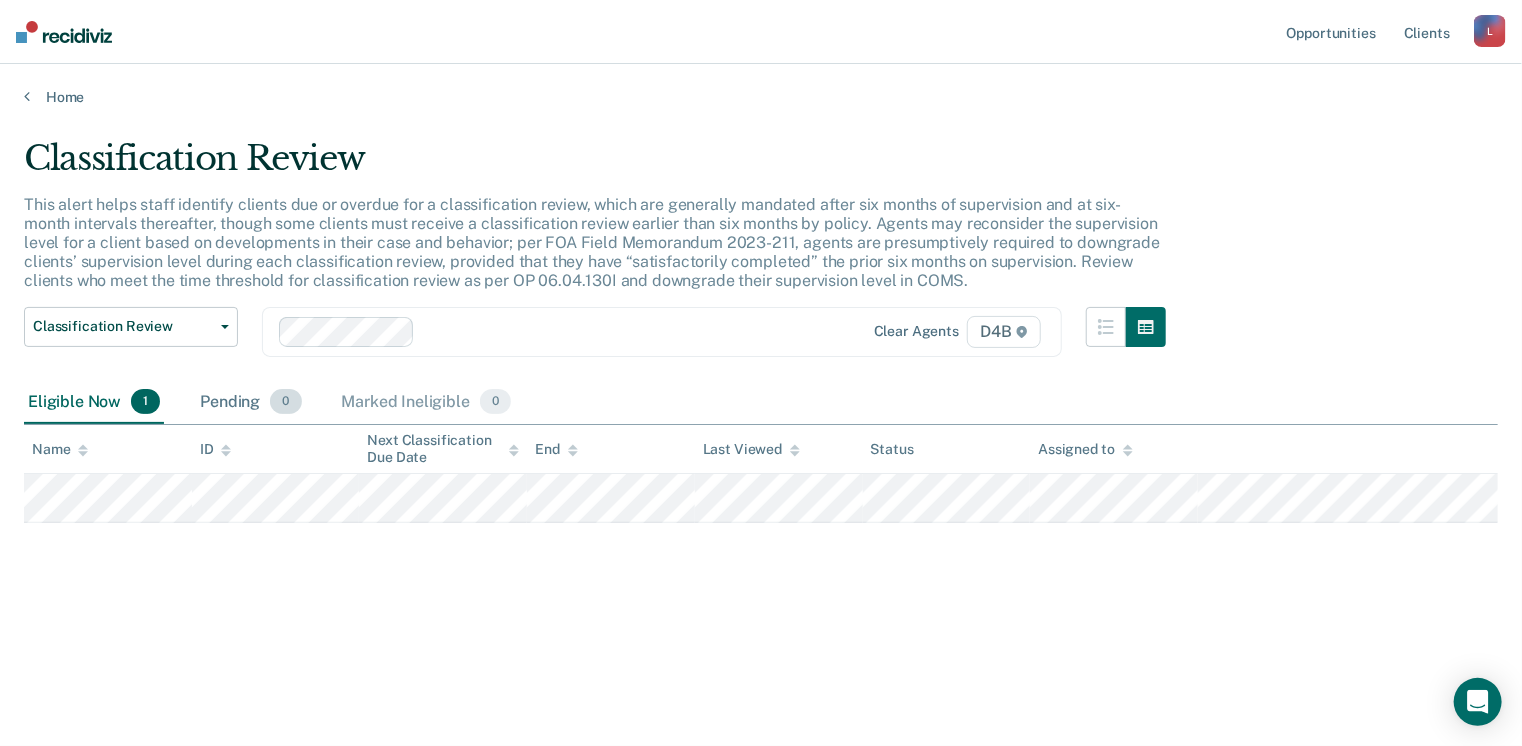 click on "Pending 0" at bounding box center (250, 403) 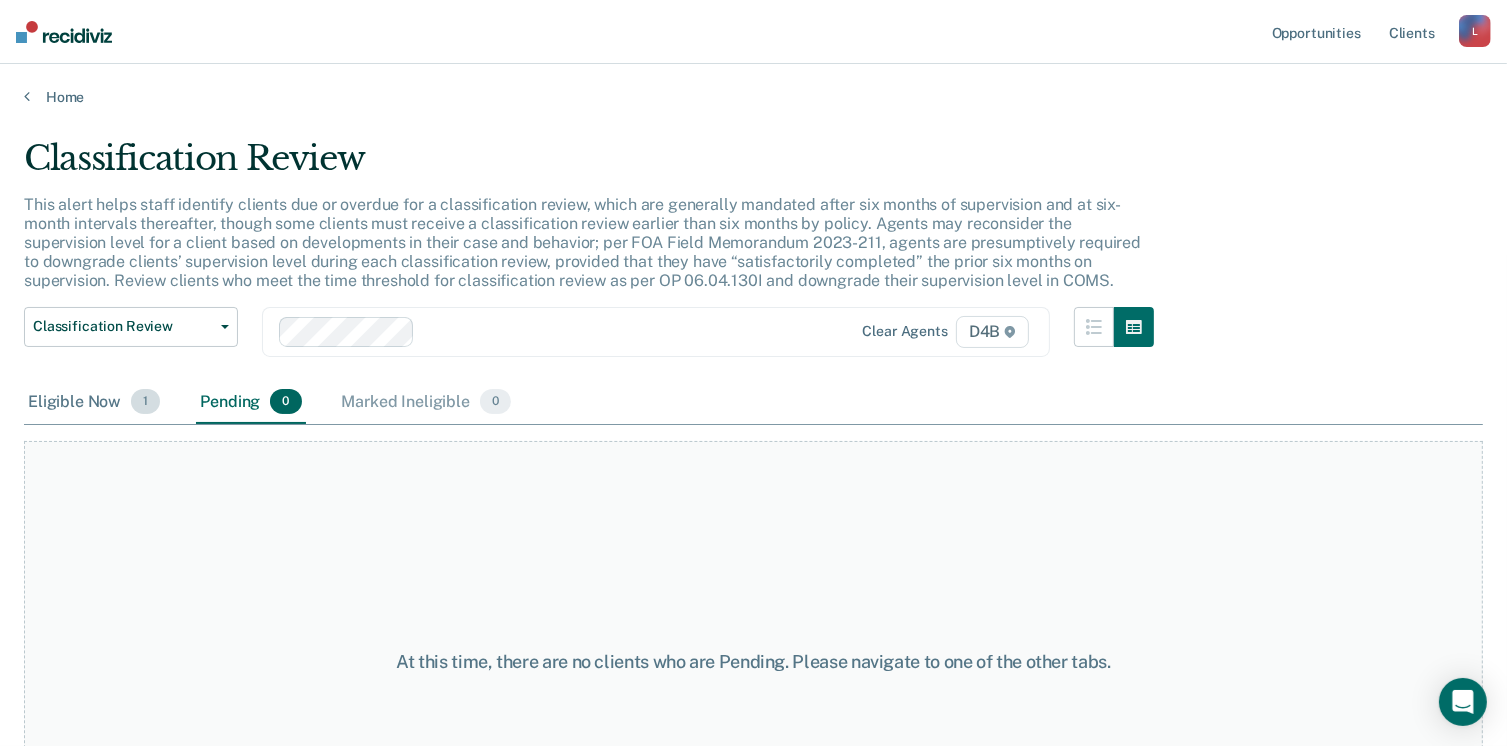 click on "Eligible Now 1" at bounding box center [94, 403] 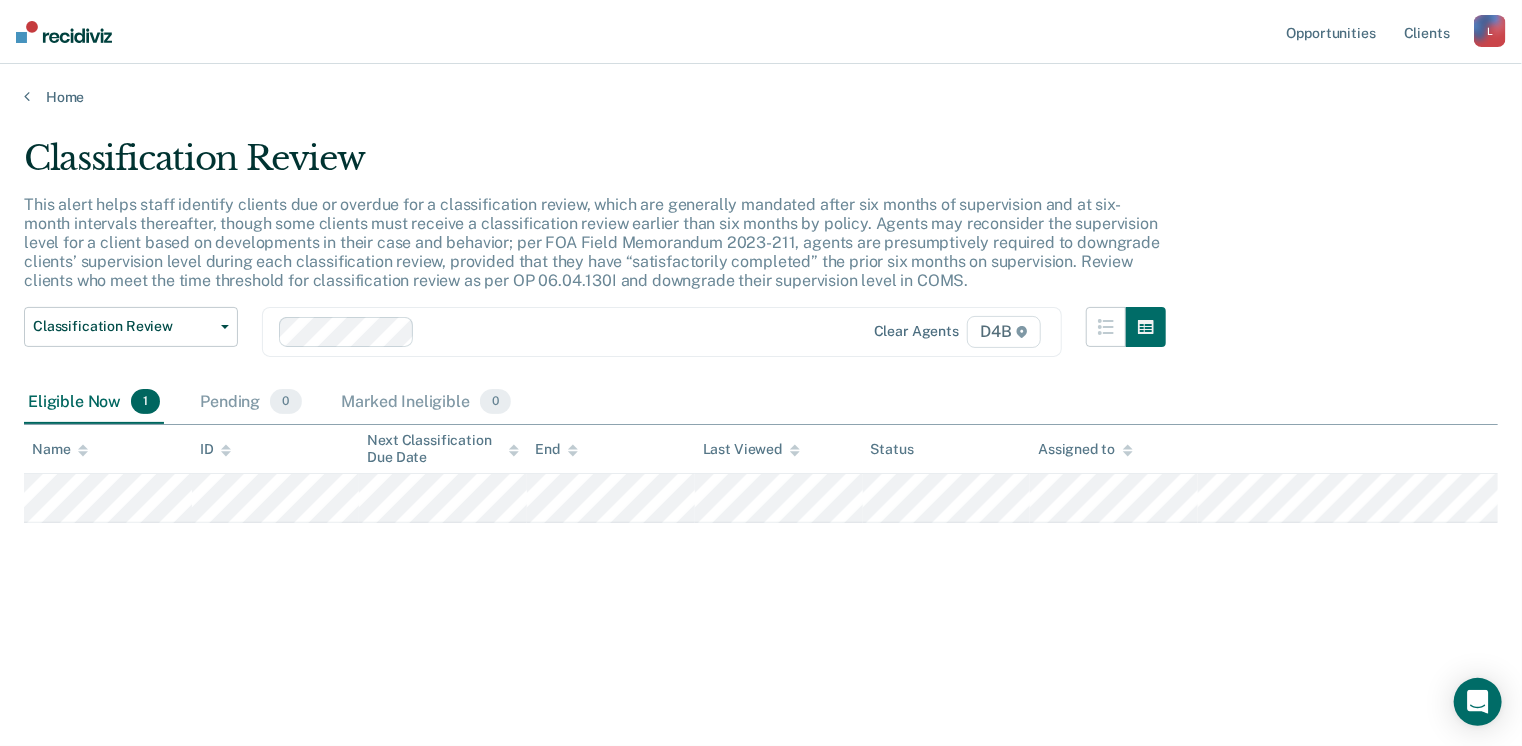 click on "Eligible Now 1 Pending 0 Marked Ineligible 0" at bounding box center (761, 403) 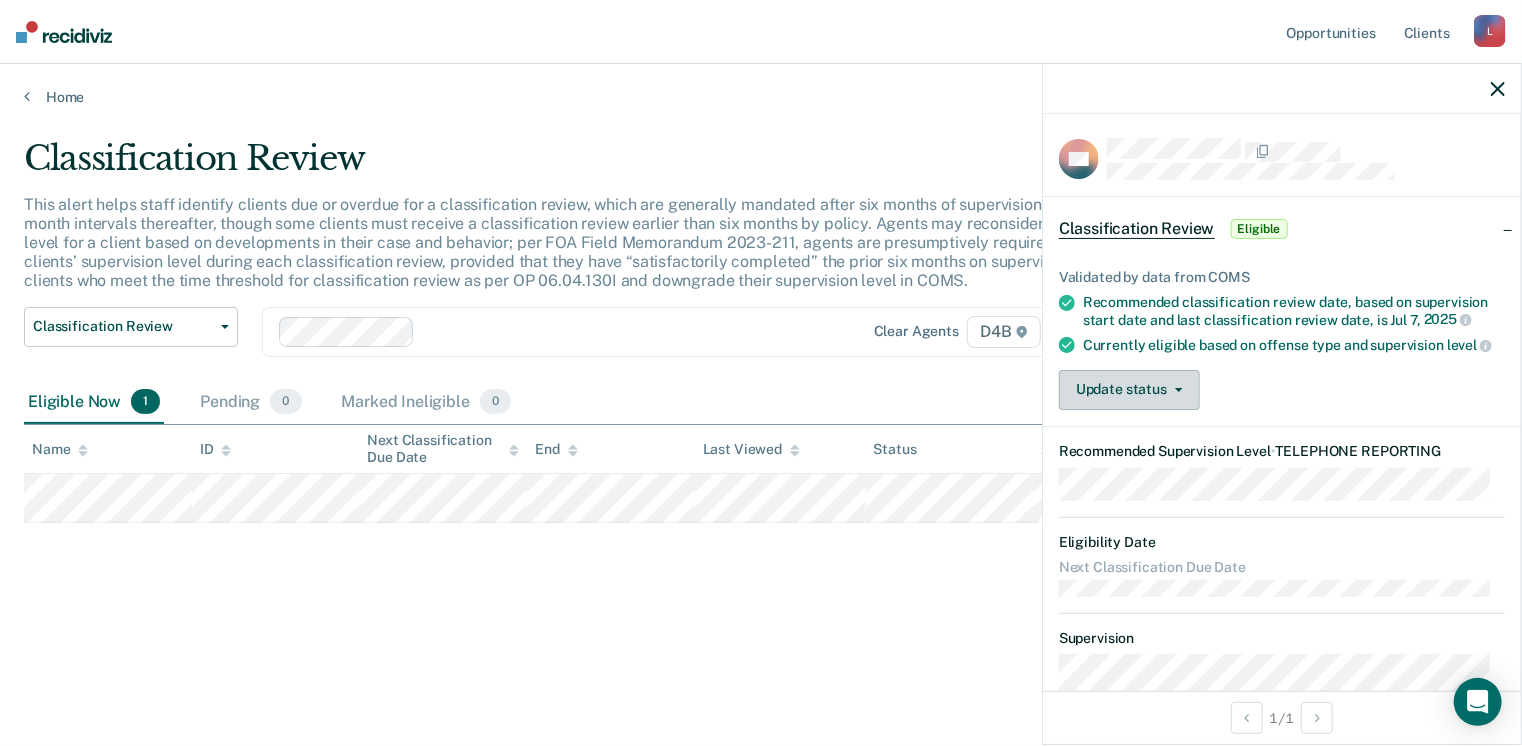 click on "Update status" at bounding box center (1129, 390) 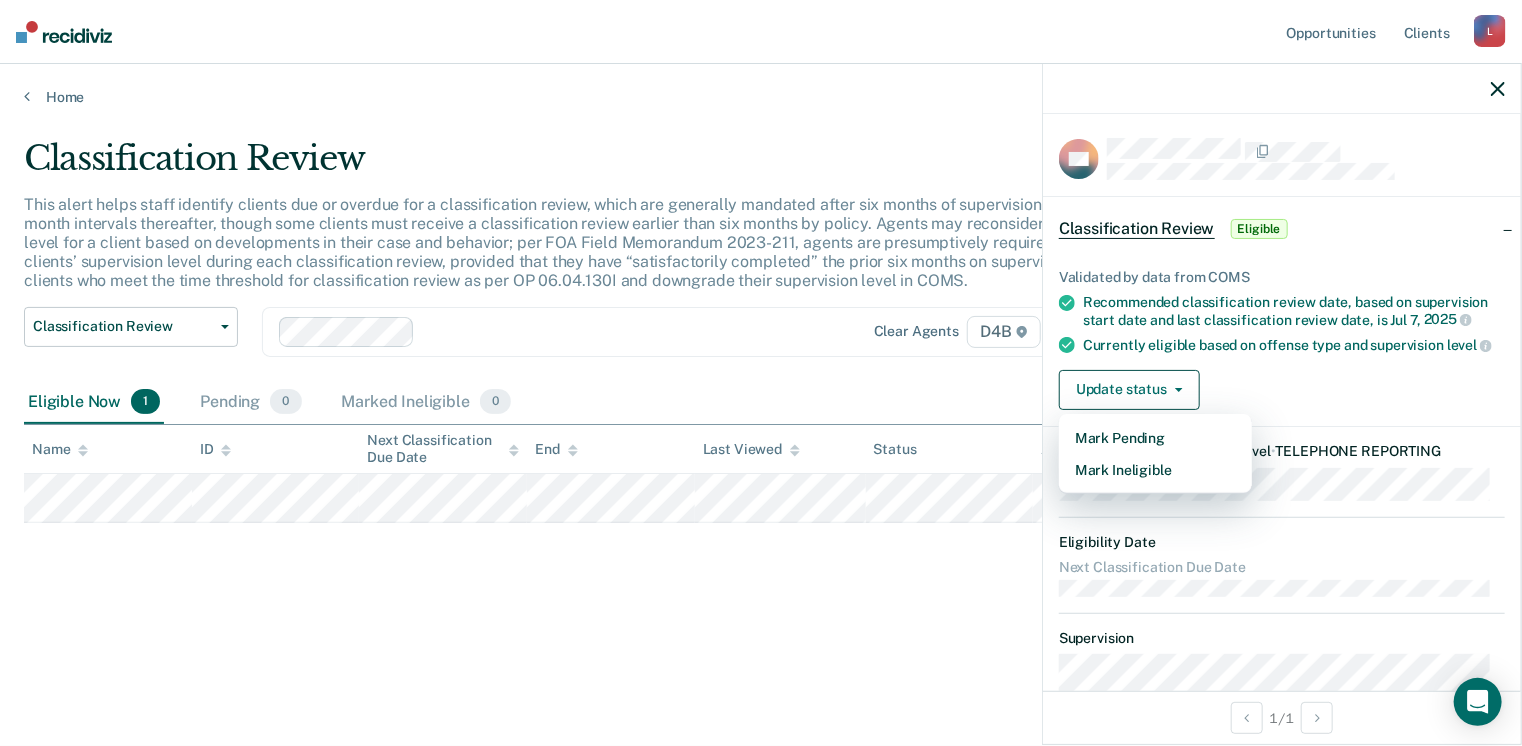 click on "Validated by data from COMS Recommended classification review date, based on supervision start date and last classification review date, is Jul 7,   2025   Currently eligible based on offense type and supervision   level   Update status Mark Pending Mark Ineligible" at bounding box center [1282, 331] 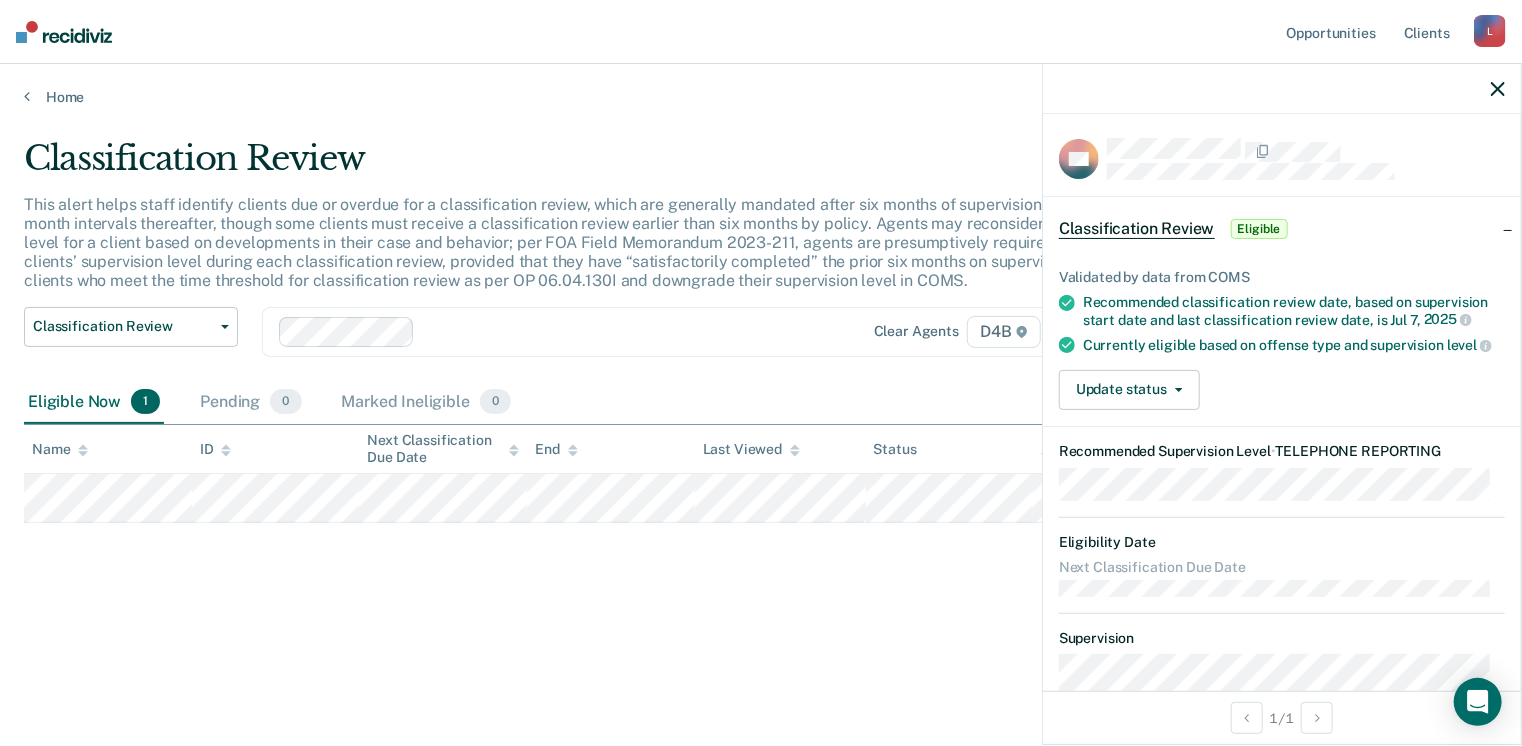 click on "Validated by data from COMS Recommended classification review date, based on supervision start date and last classification review date, is Jul 7,   2025   Currently eligible based on offense type and supervision   level   Update status Mark Pending Mark Ineligible" at bounding box center [1282, 331] 